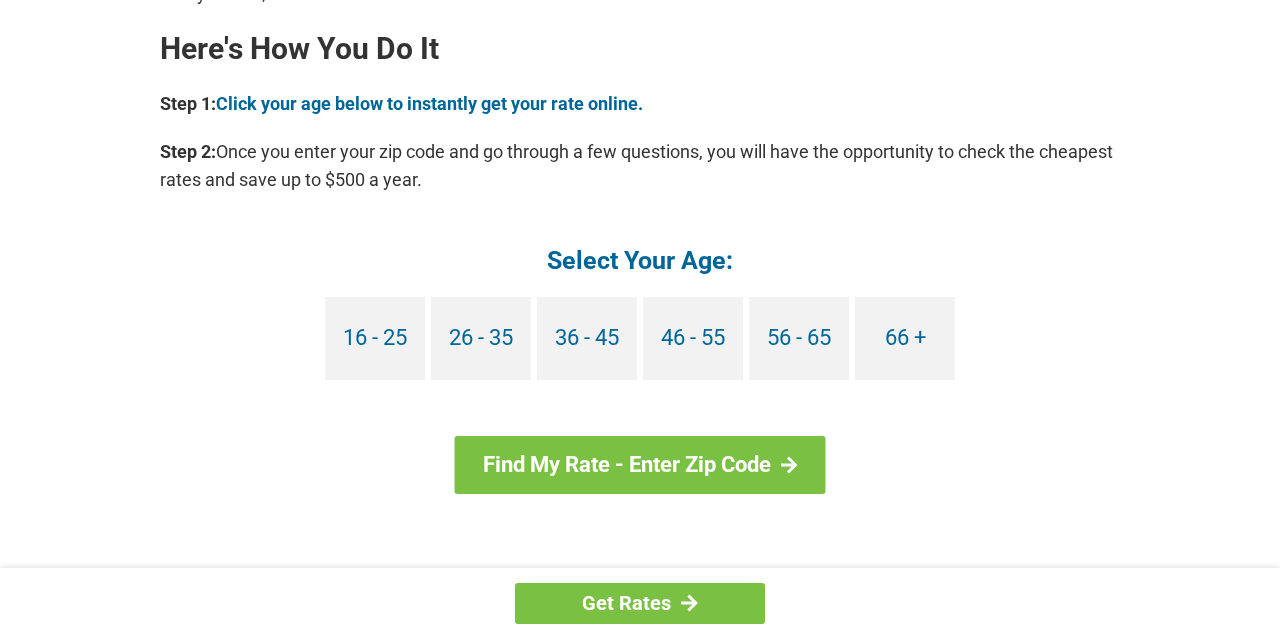 scroll, scrollTop: 1872, scrollLeft: 0, axis: vertical 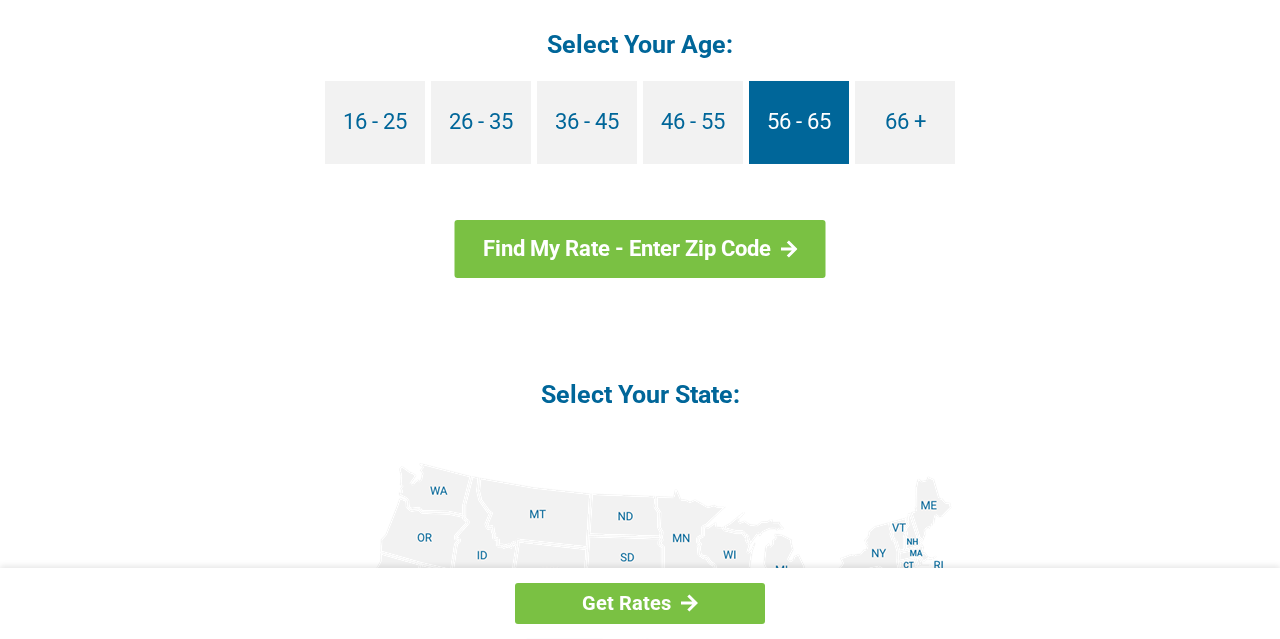 click on "56 - 65" at bounding box center [799, 122] 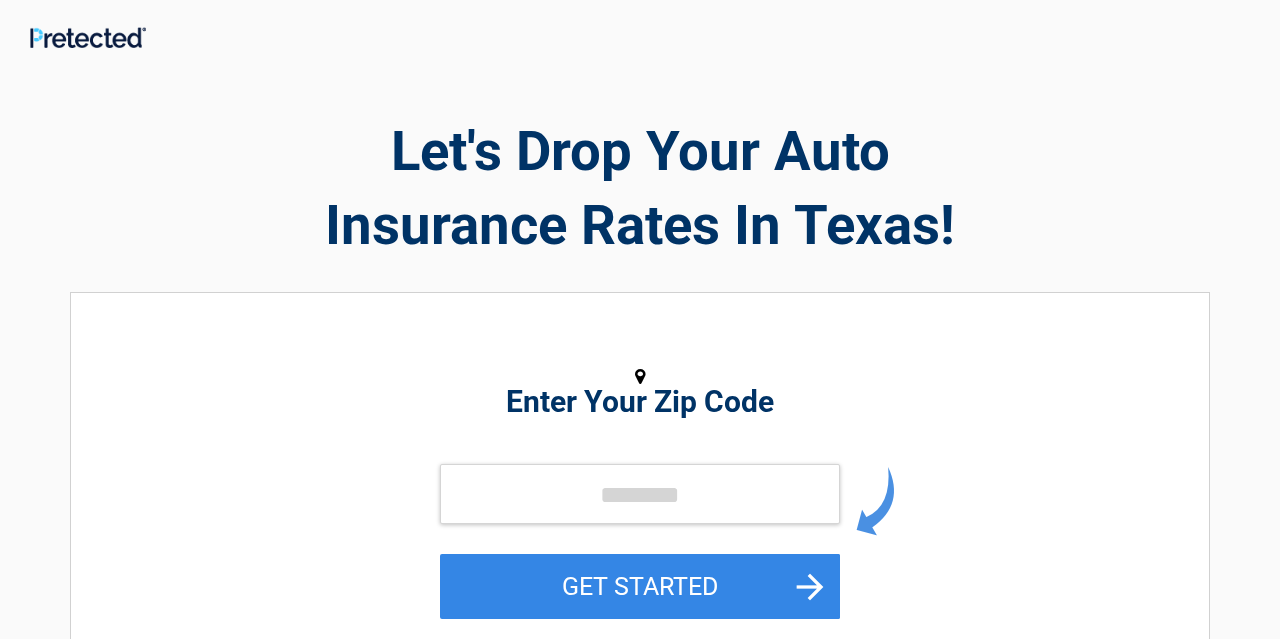 scroll, scrollTop: 0, scrollLeft: 0, axis: both 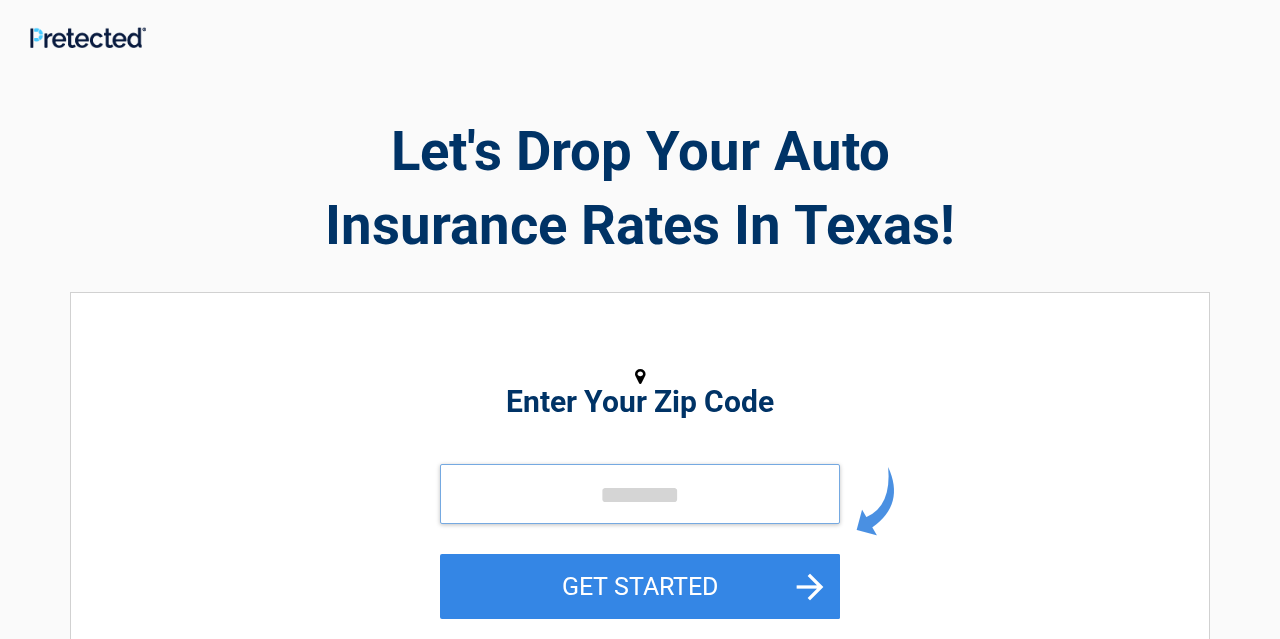 click at bounding box center (640, 494) 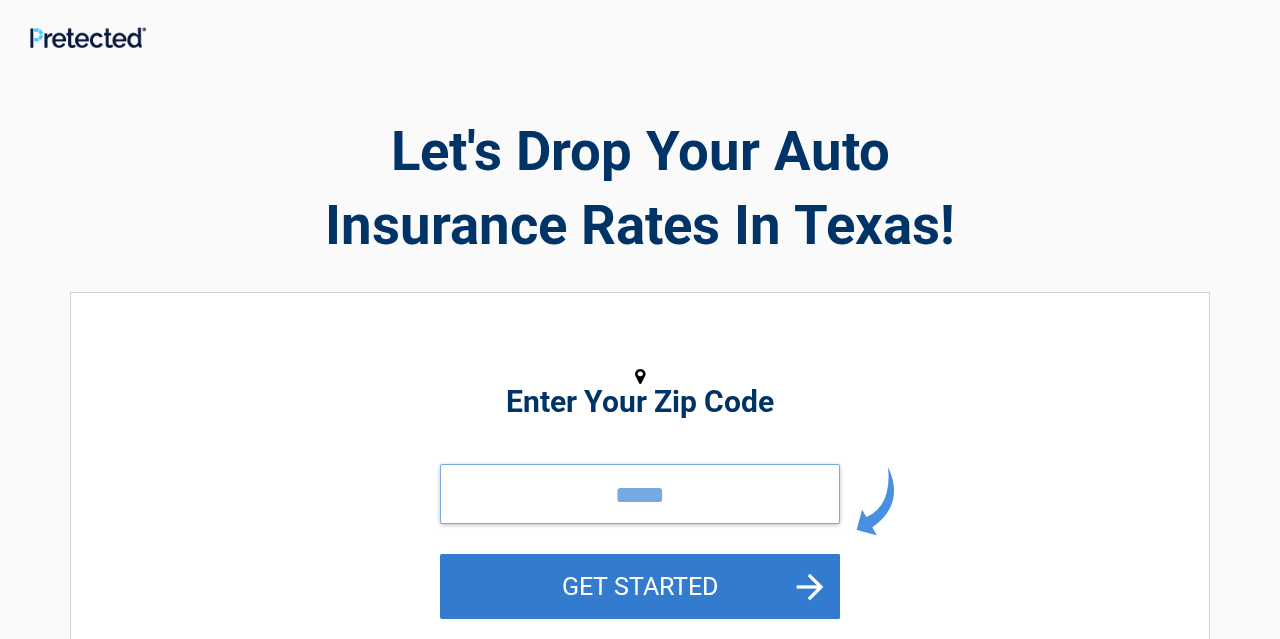 type on "*****" 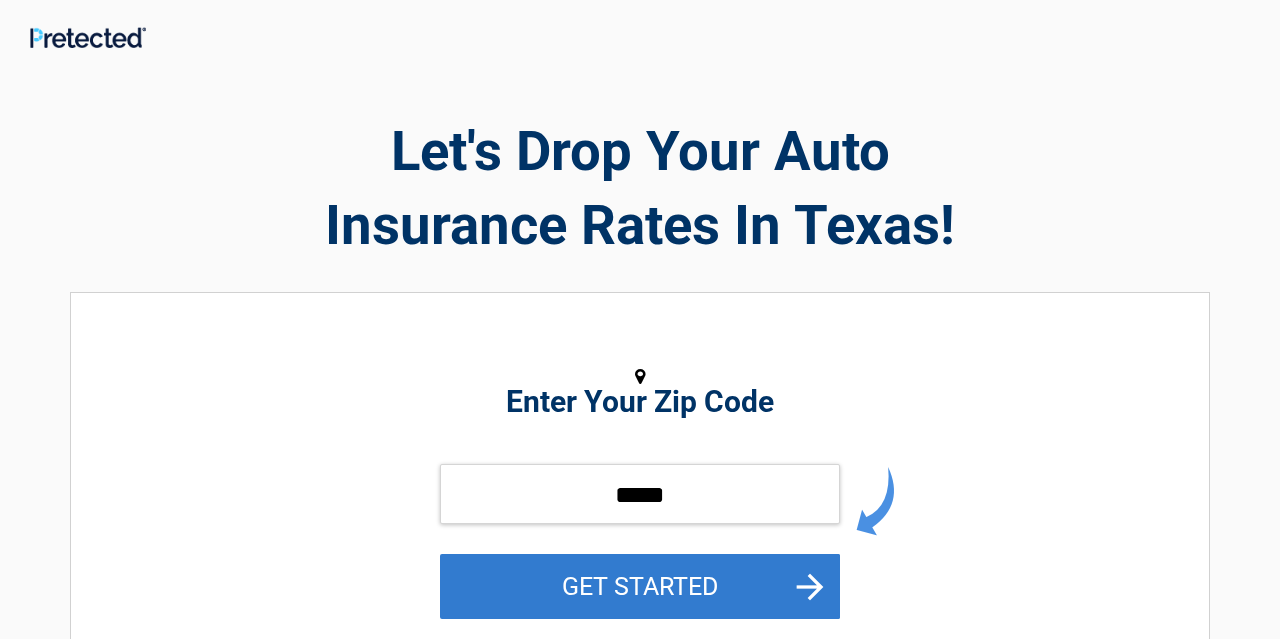 click on "GET STARTED" at bounding box center (640, 586) 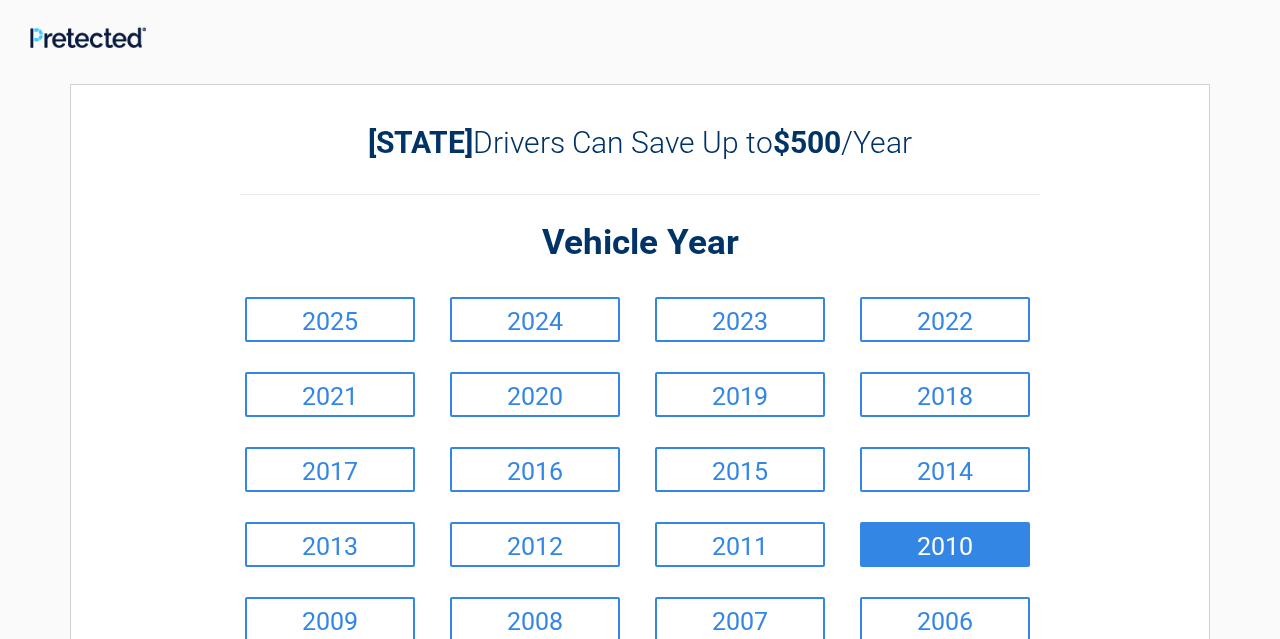 click on "2010" at bounding box center (945, 544) 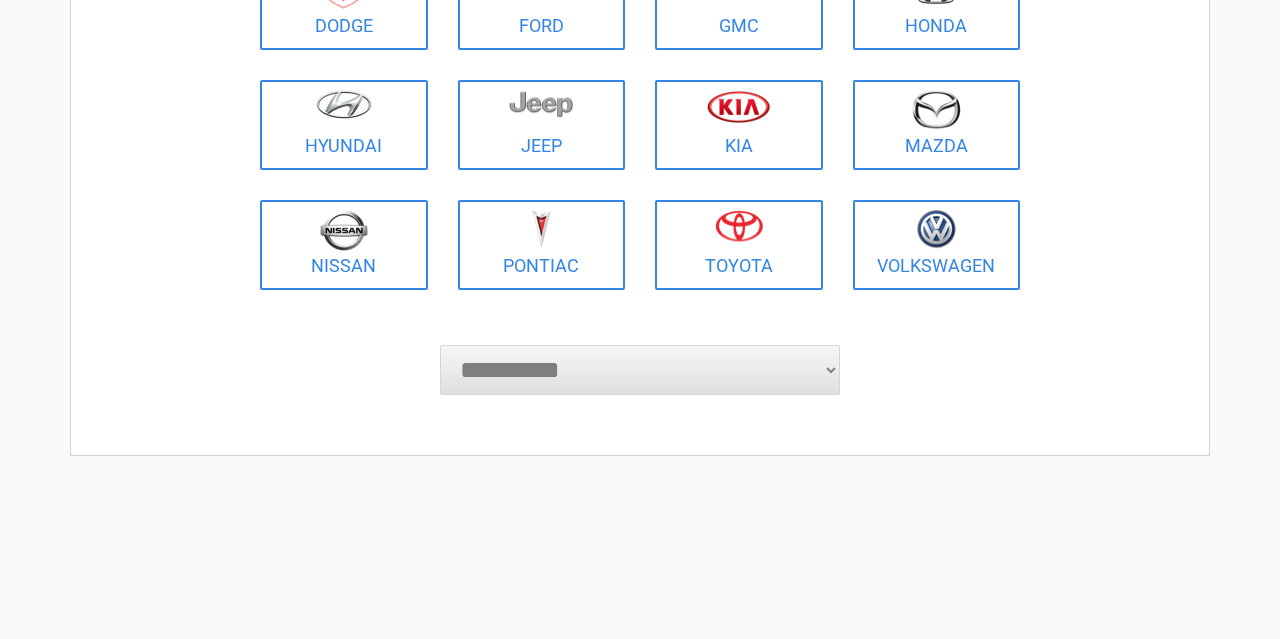 scroll, scrollTop: 463, scrollLeft: 0, axis: vertical 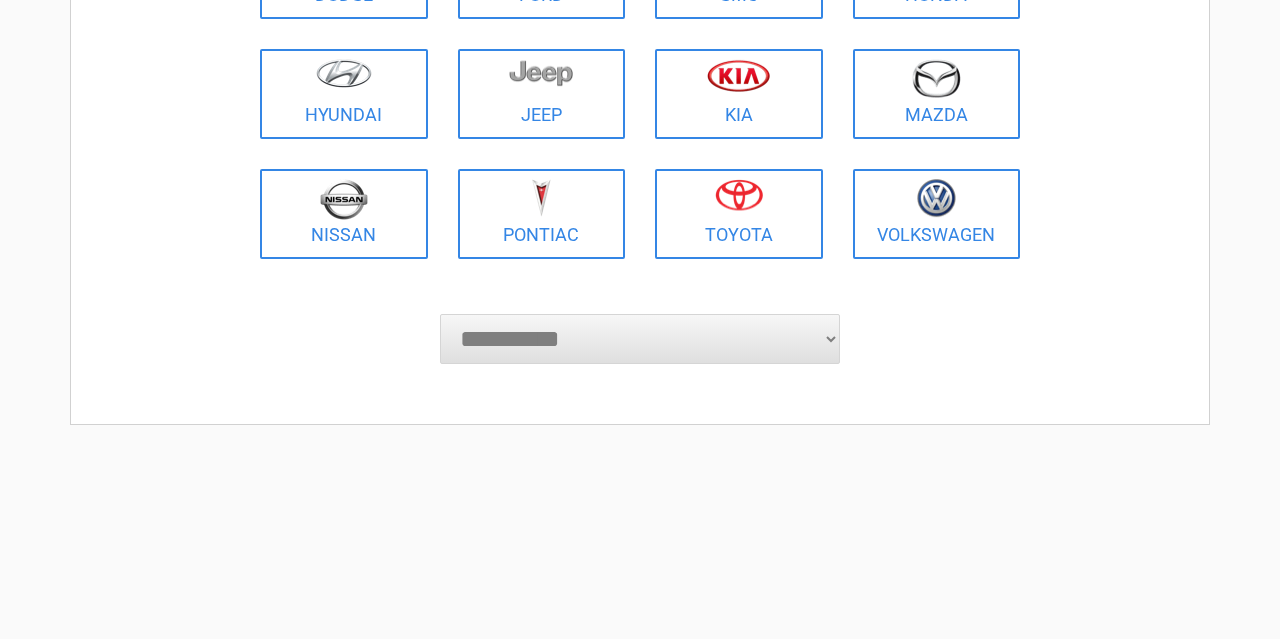 select on "*****" 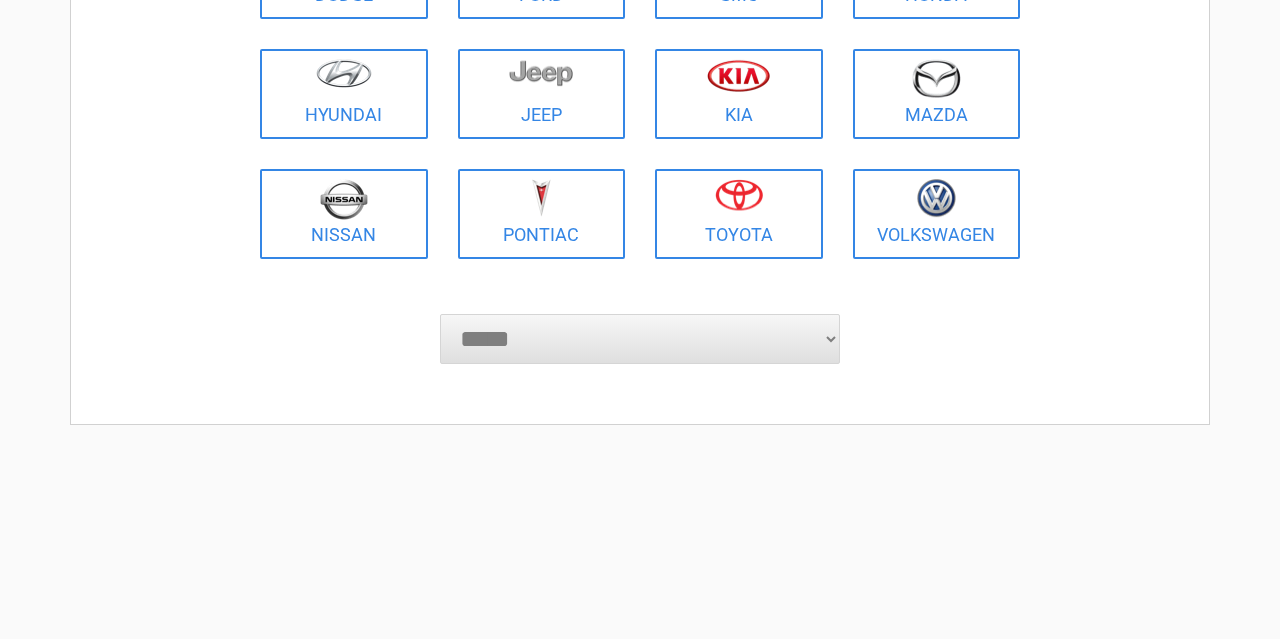 click on "*****" at bounding box center (0, 0) 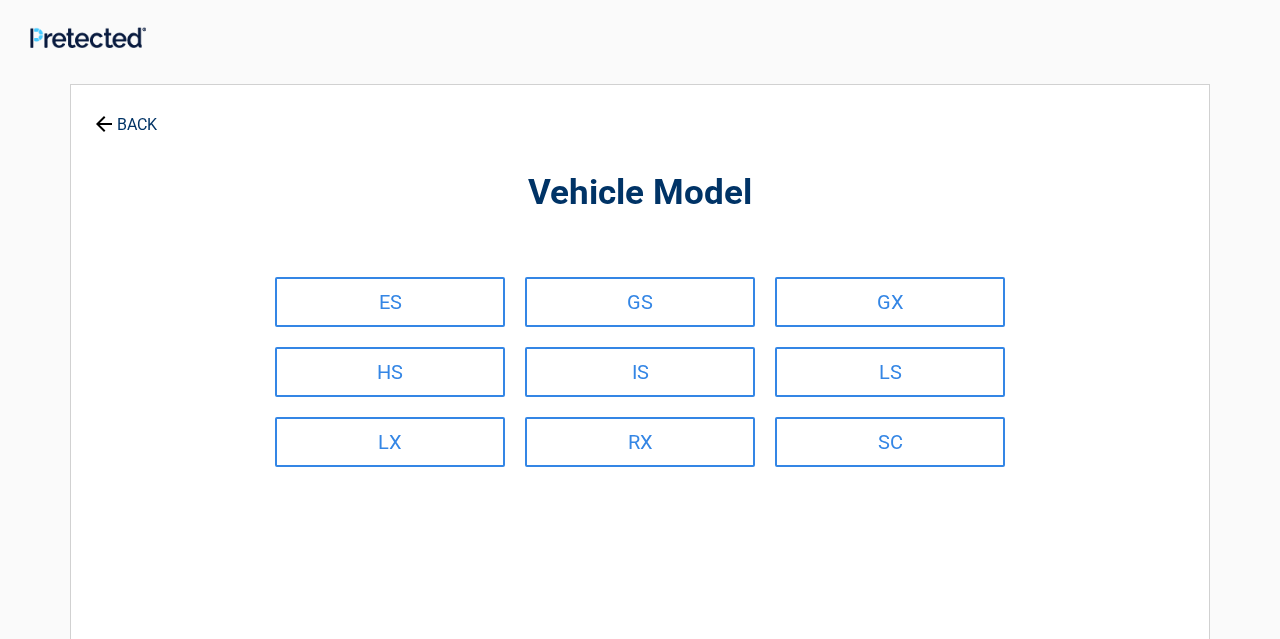 scroll, scrollTop: 0, scrollLeft: 0, axis: both 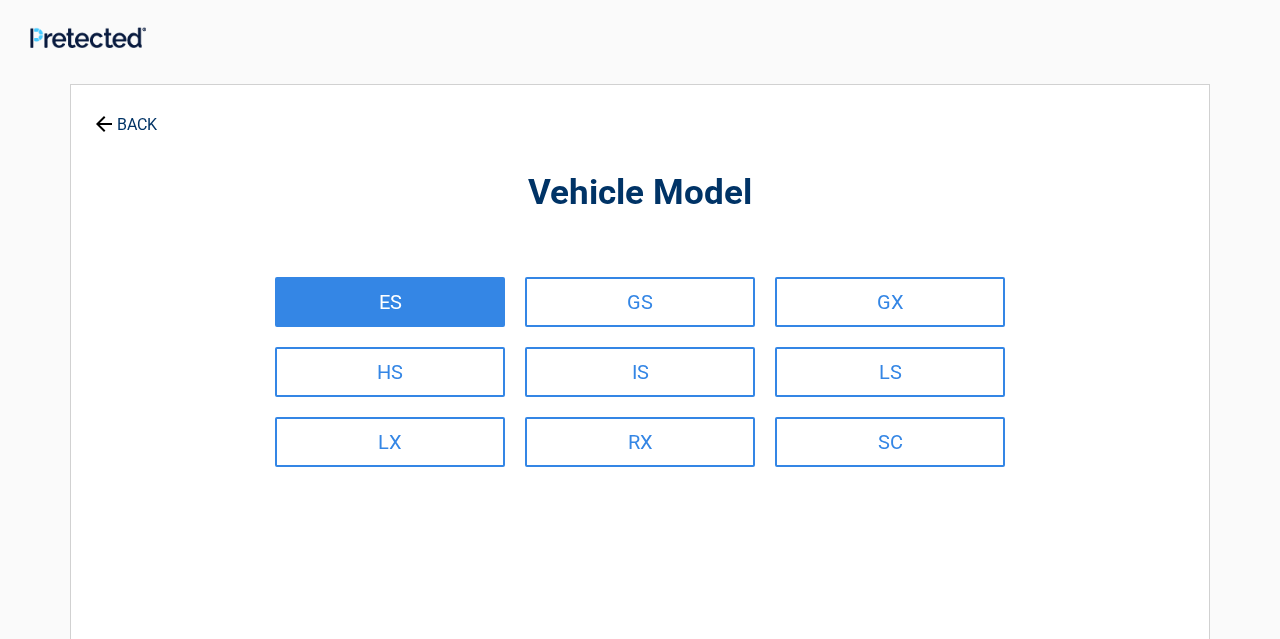click on "ES" at bounding box center (390, 302) 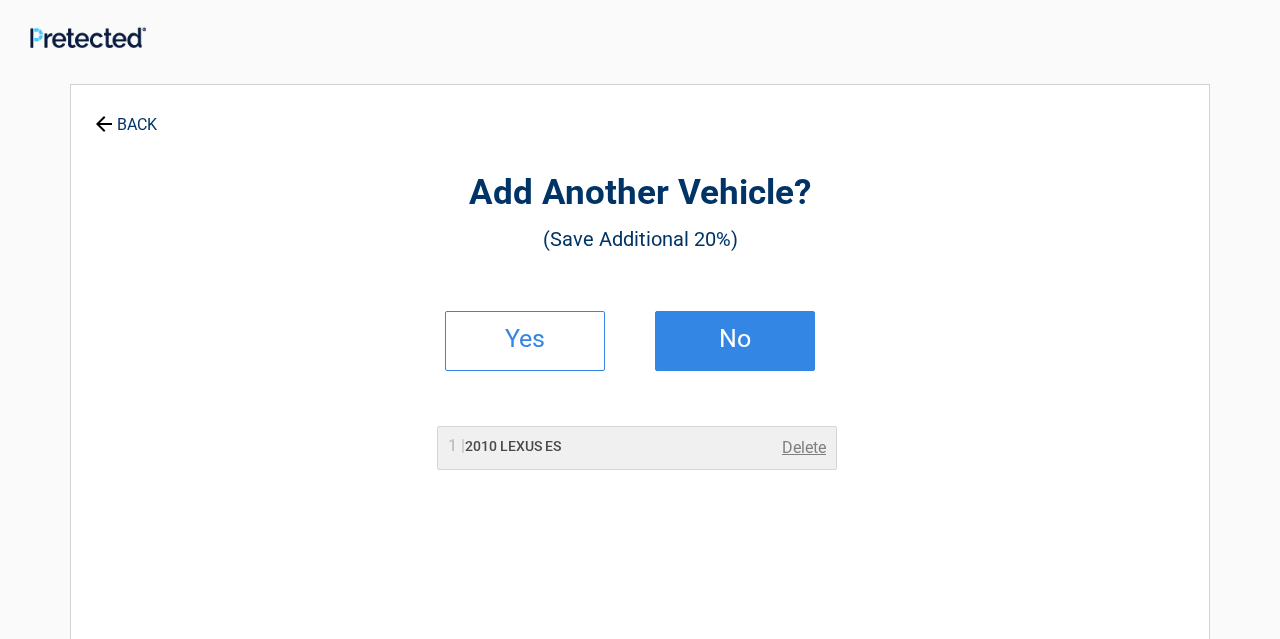 click on "No" at bounding box center (735, 339) 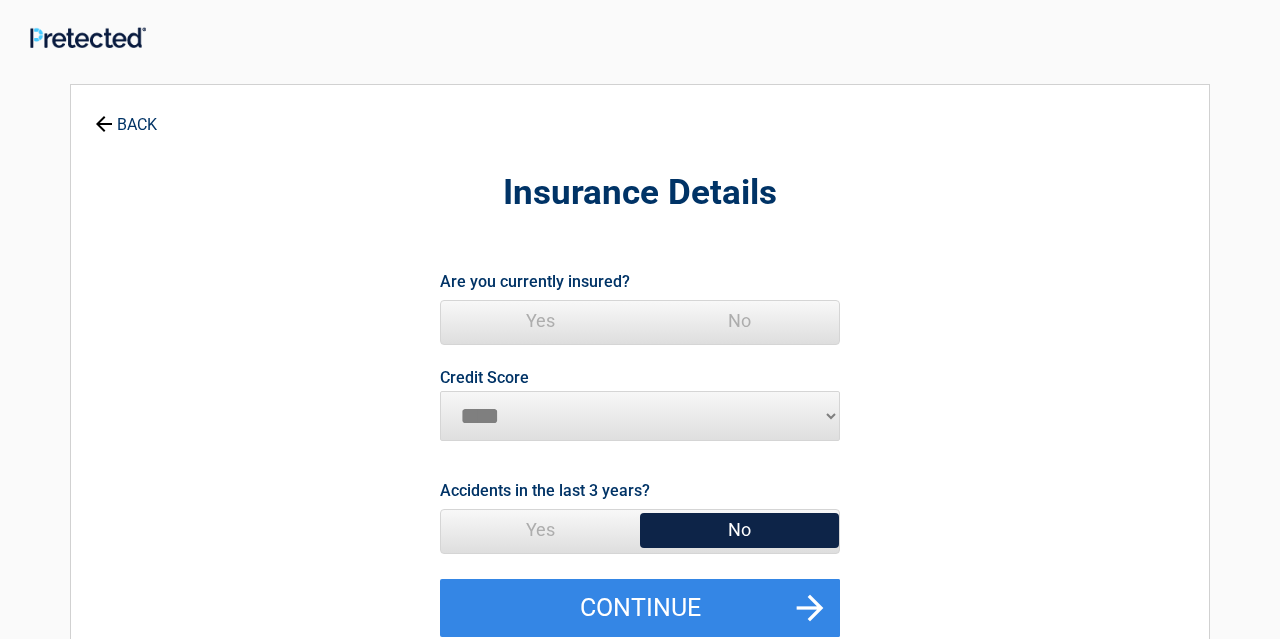 click on "Yes" at bounding box center [540, 321] 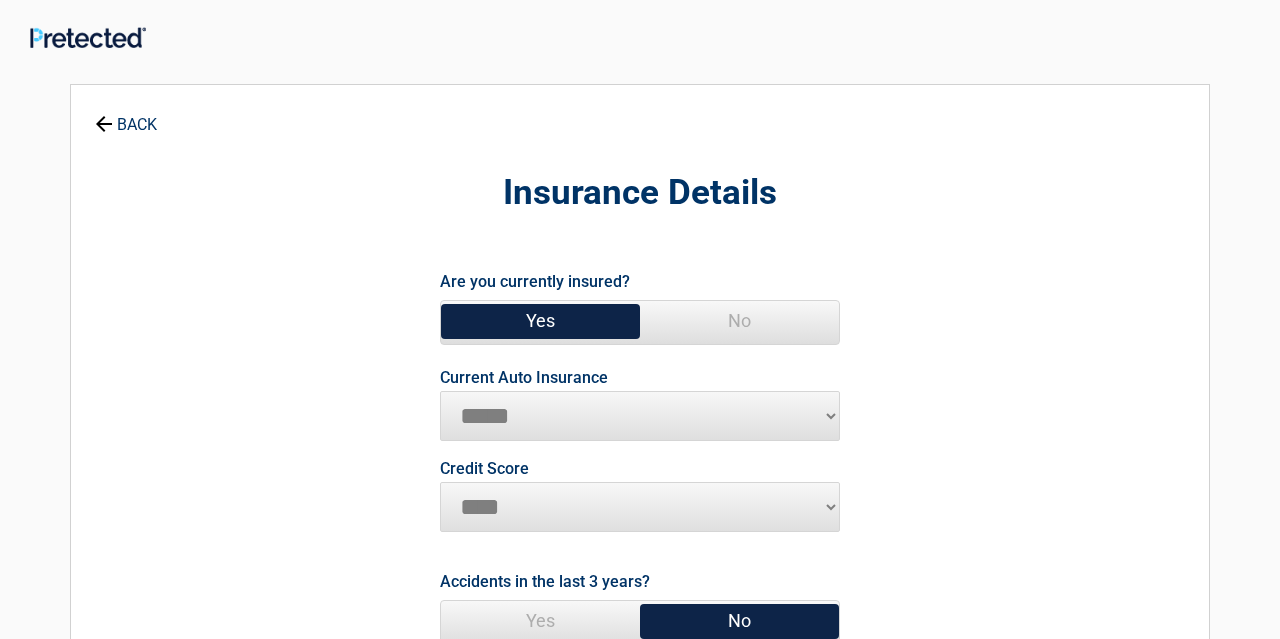 click on "**********" at bounding box center [640, 416] 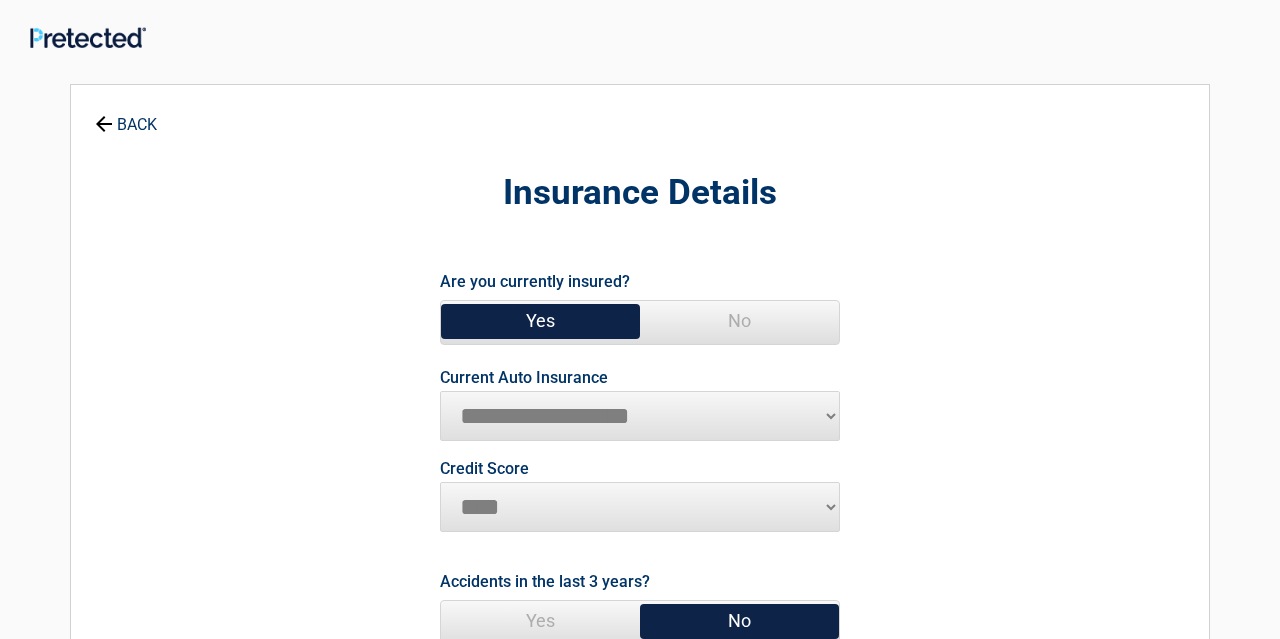 click on "**********" at bounding box center (0, 0) 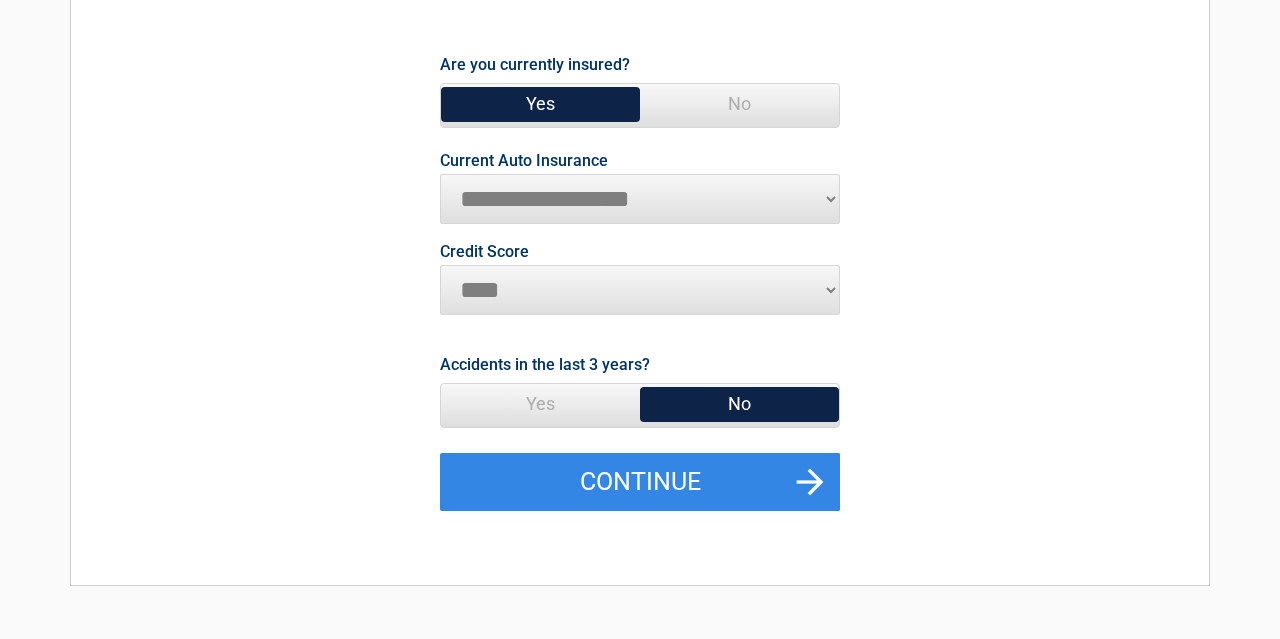 scroll, scrollTop: 220, scrollLeft: 0, axis: vertical 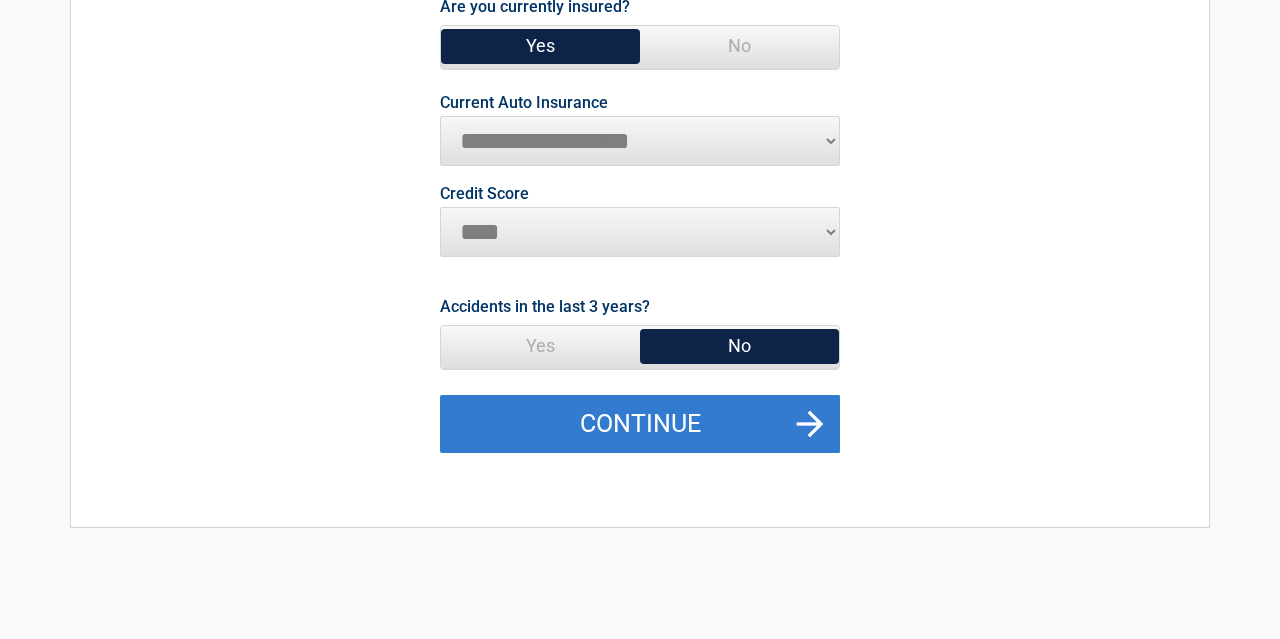 click on "Continue" at bounding box center [640, 424] 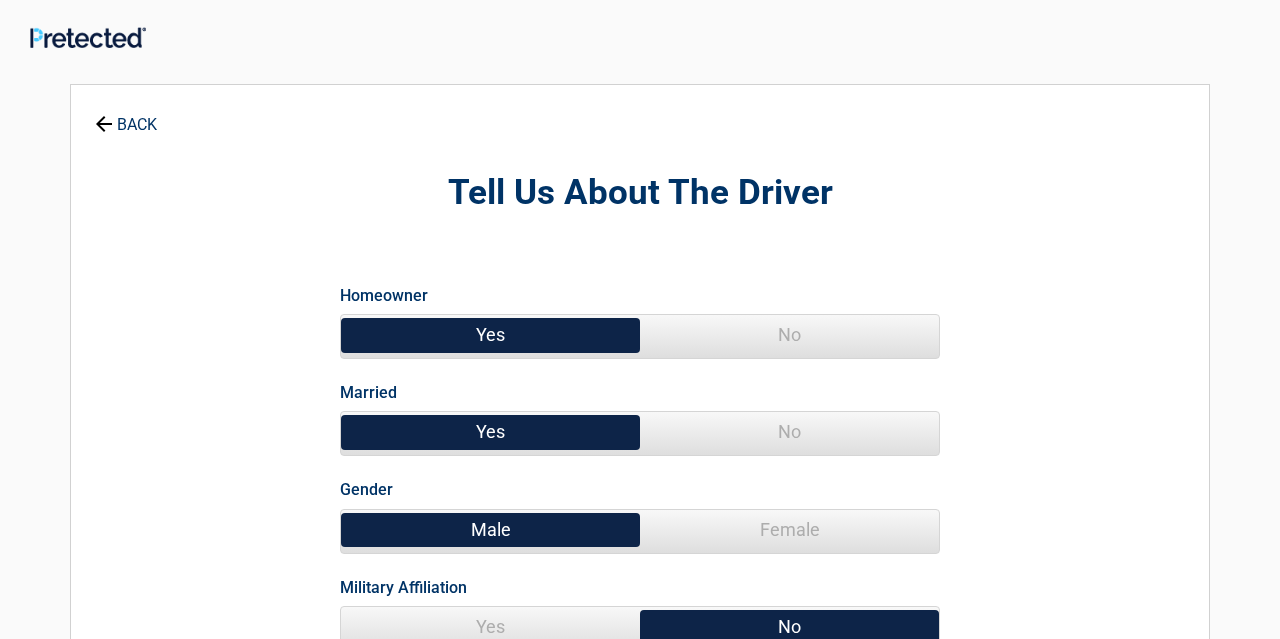 scroll, scrollTop: 0, scrollLeft: 0, axis: both 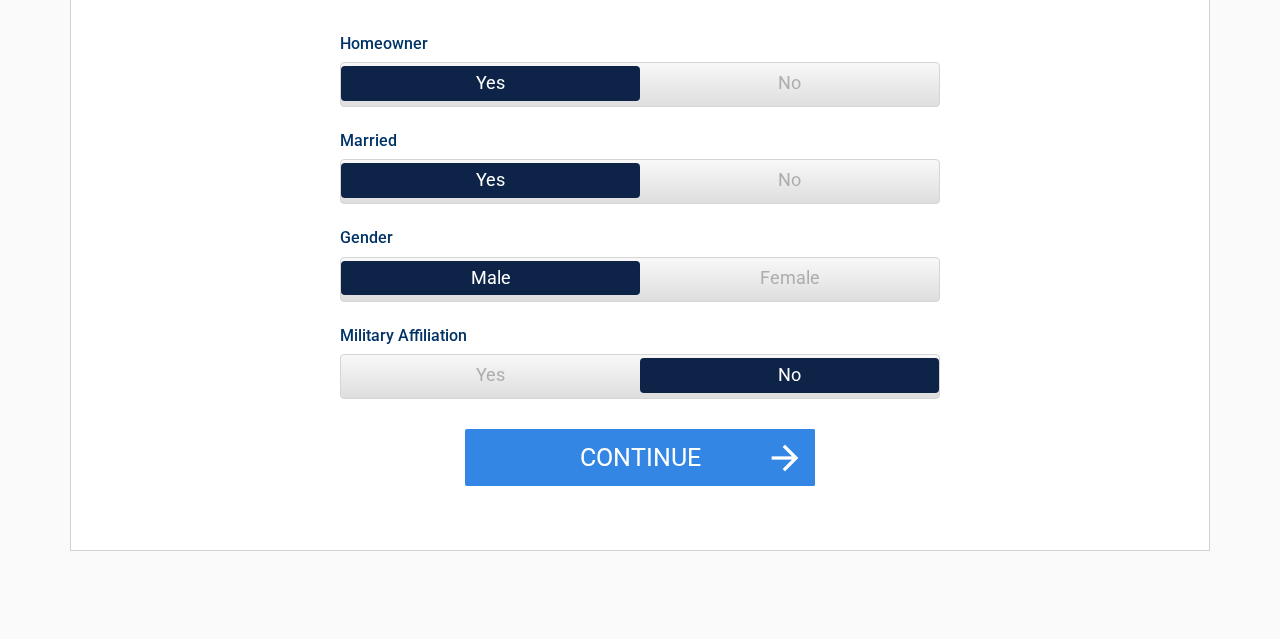 click on "Male" at bounding box center [490, 278] 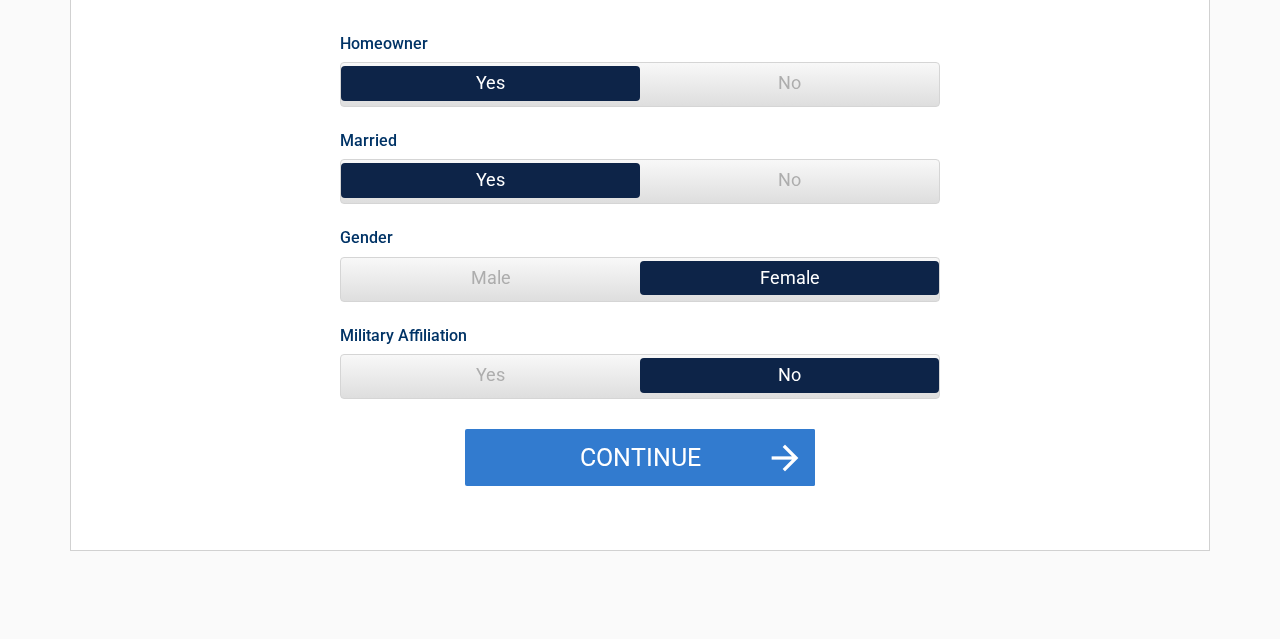 click on "Continue" at bounding box center (640, 458) 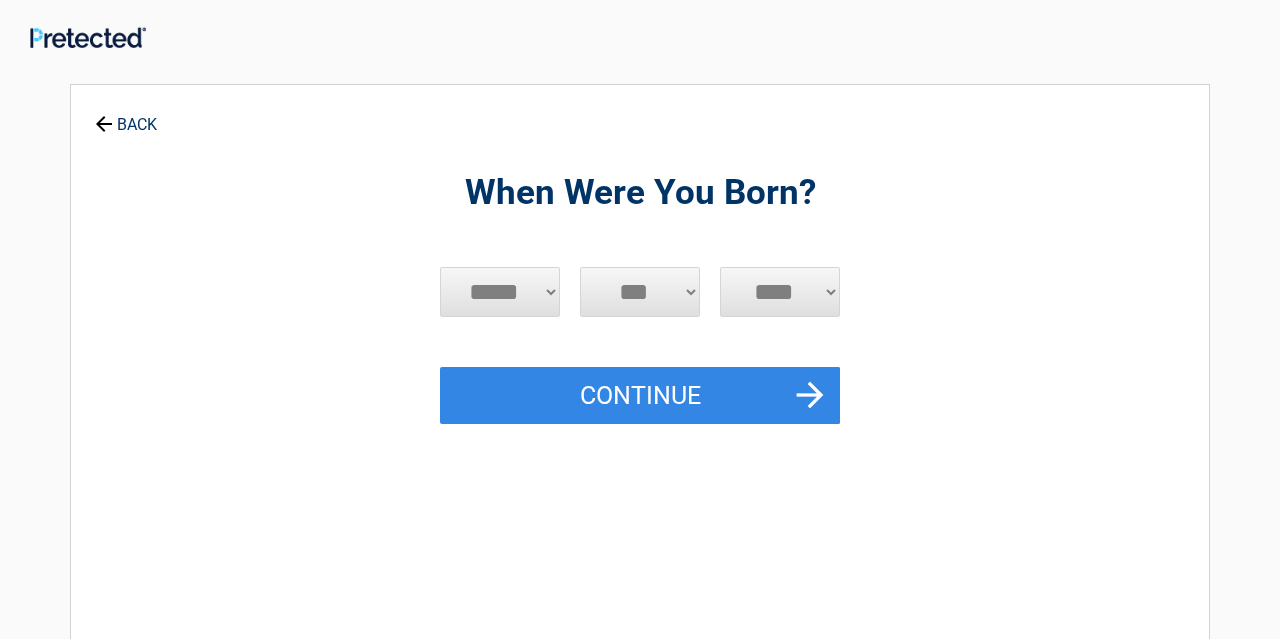 scroll, scrollTop: 0, scrollLeft: 0, axis: both 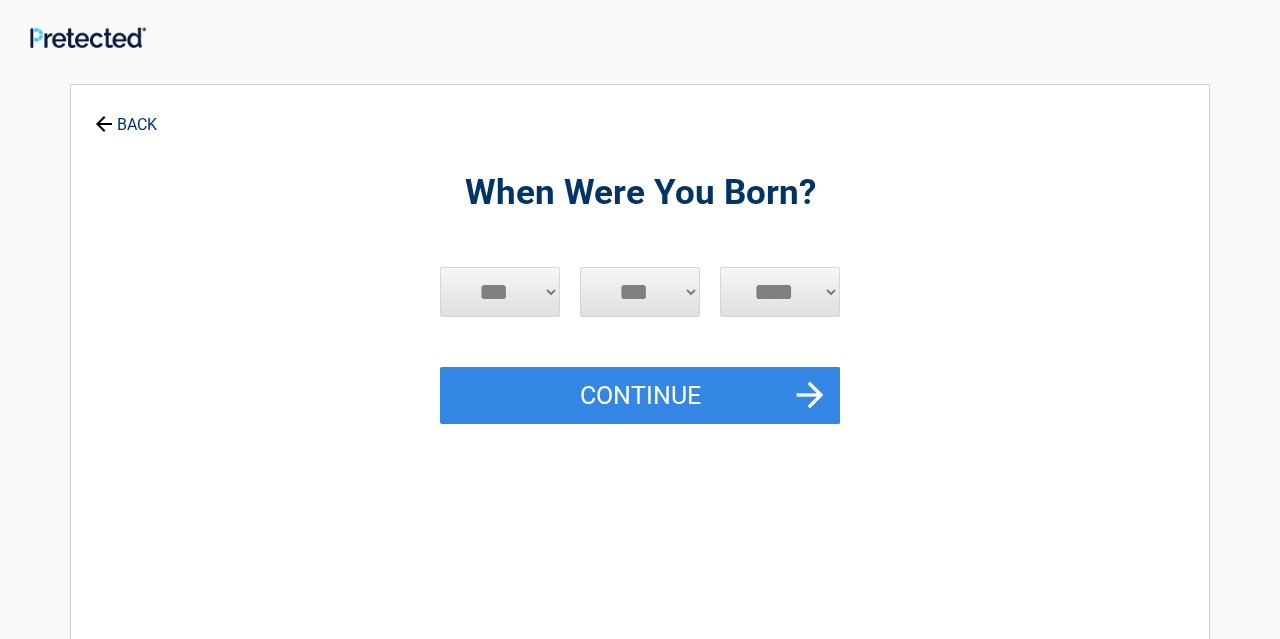 click on "***" at bounding box center [0, 0] 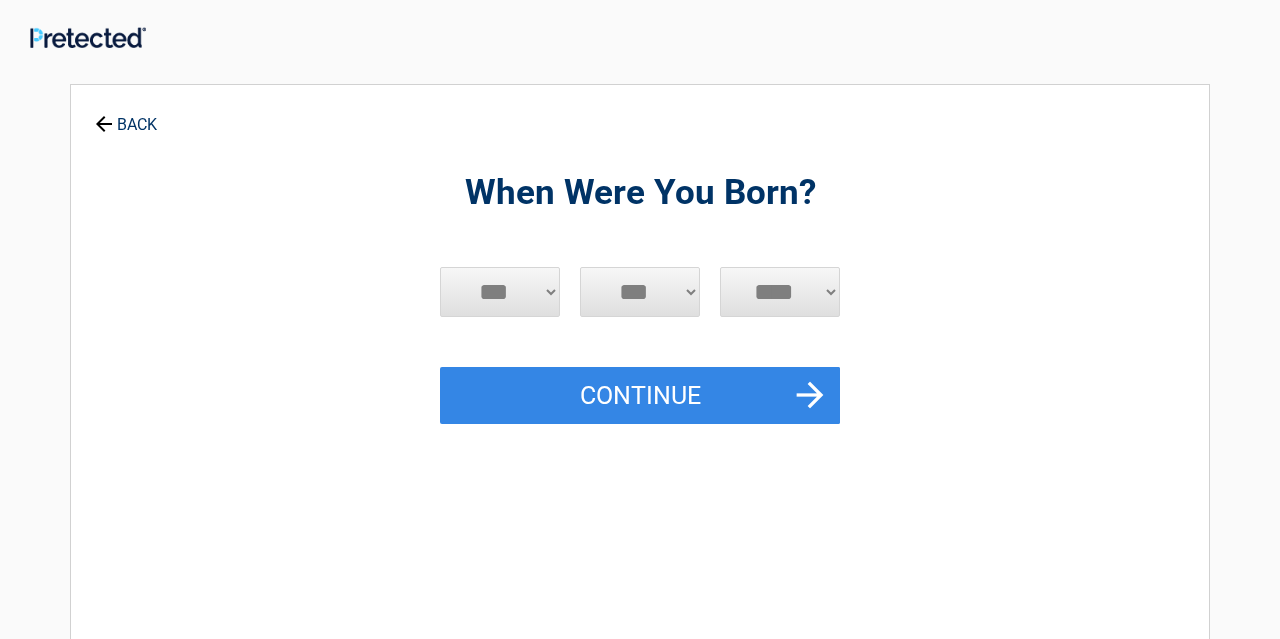 click on "*** * * * * * * * * * ** ** ** ** ** ** ** ** ** ** ** ** ** ** ** ** ** ** ** ** ** **" at bounding box center (640, 292) 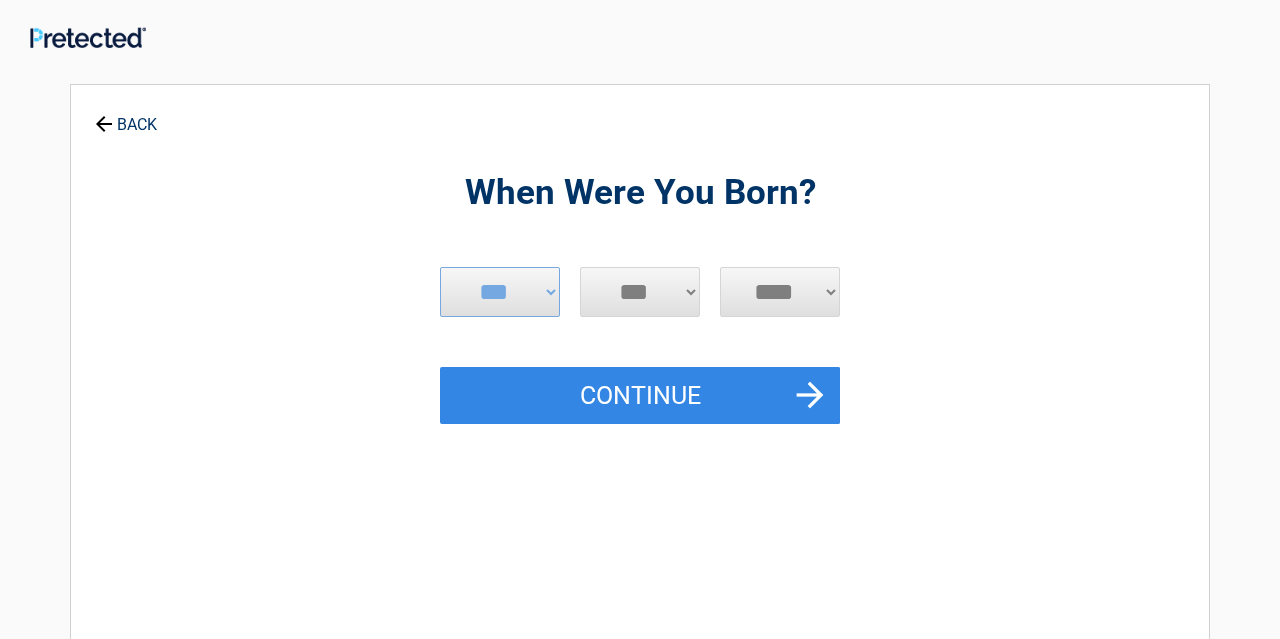 select on "**" 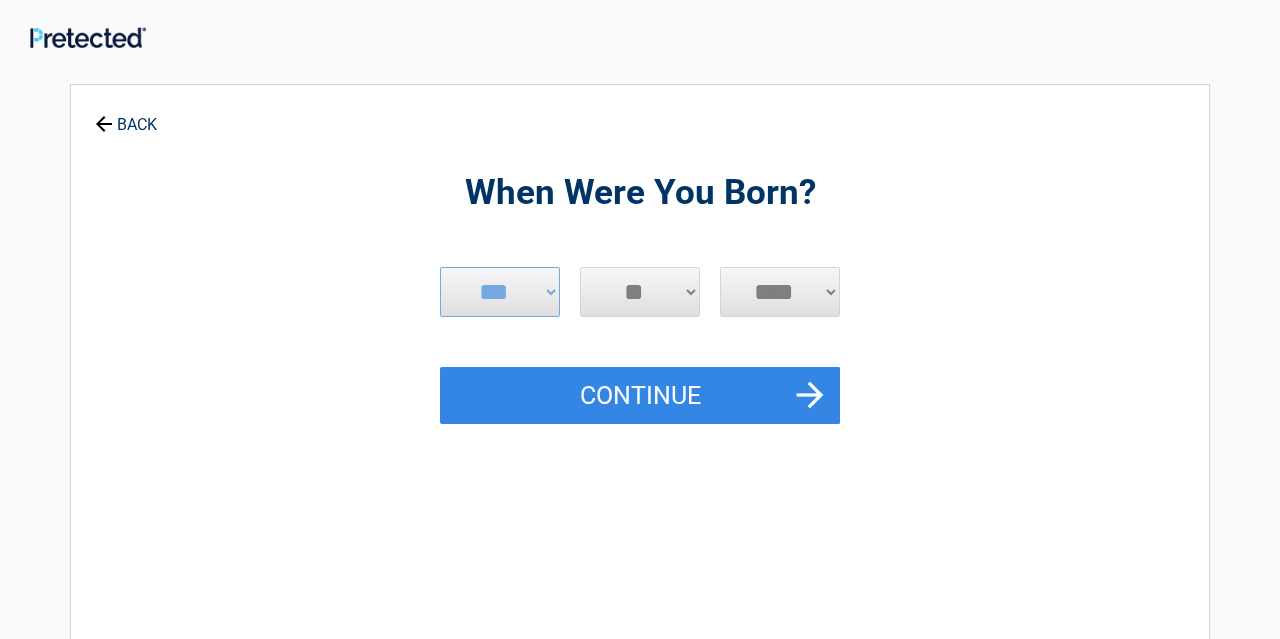 click on "**" at bounding box center [0, 0] 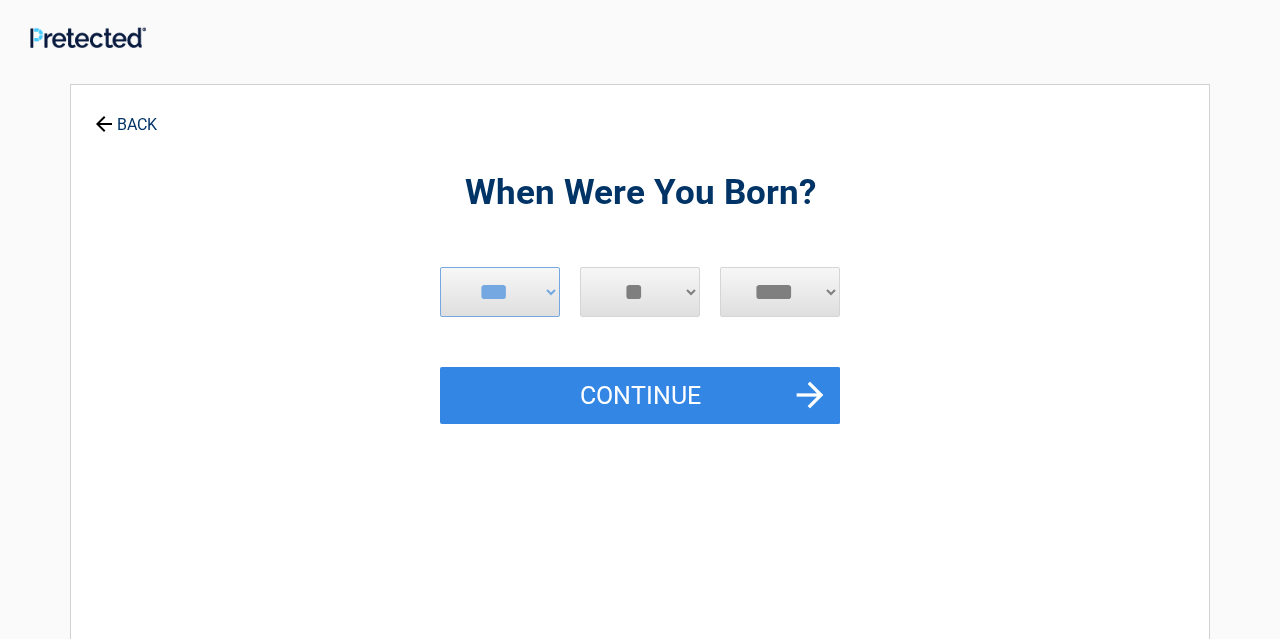 click on "****
****
****
****
****
****
****
****
****
****
****
****
****
****
****
****
****
****
****
****
****
****
****
****
****
****
****
****
****
****
****
****
****
****
****
****
****
****
****
****
****
****
****
****
****
****
****
****
****
****
****
****
****
****
****
****
****
****
****
****
****
****
****
****" at bounding box center [780, 292] 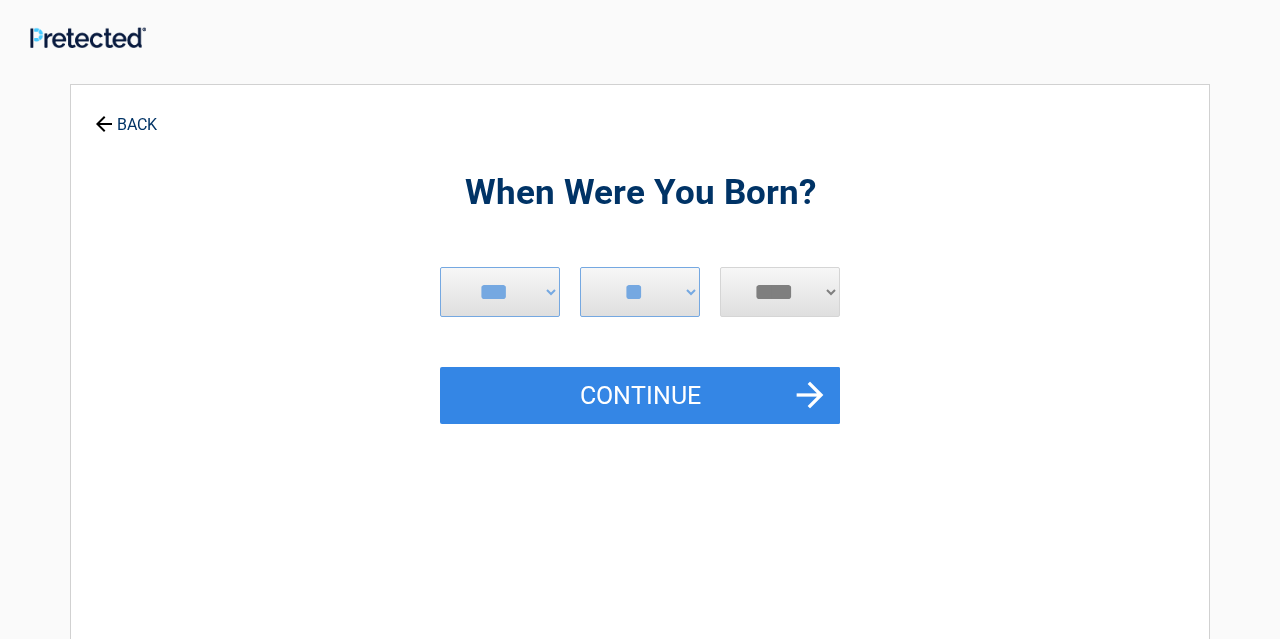 click on "****" at bounding box center [0, 0] 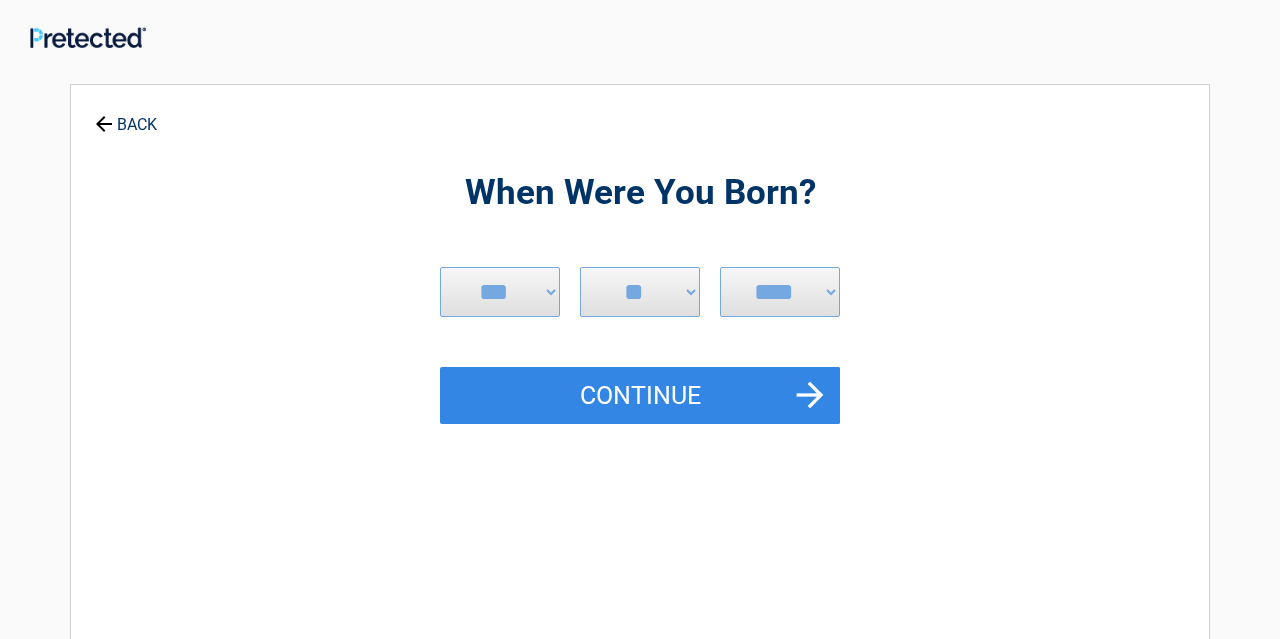 click on "****
****
****
****
****
****
****
****
****
****
****
****
****
****
****
****
****
****
****
****
****
****
****
****
****
****
****
****
****
****
****
****
****
****
****
****
****
****
****
****
****
****
****
****
****
****
****
****
****
****
****
****
****
****
****
****
****
****
****
****
****
****
****
****" at bounding box center (780, 292) 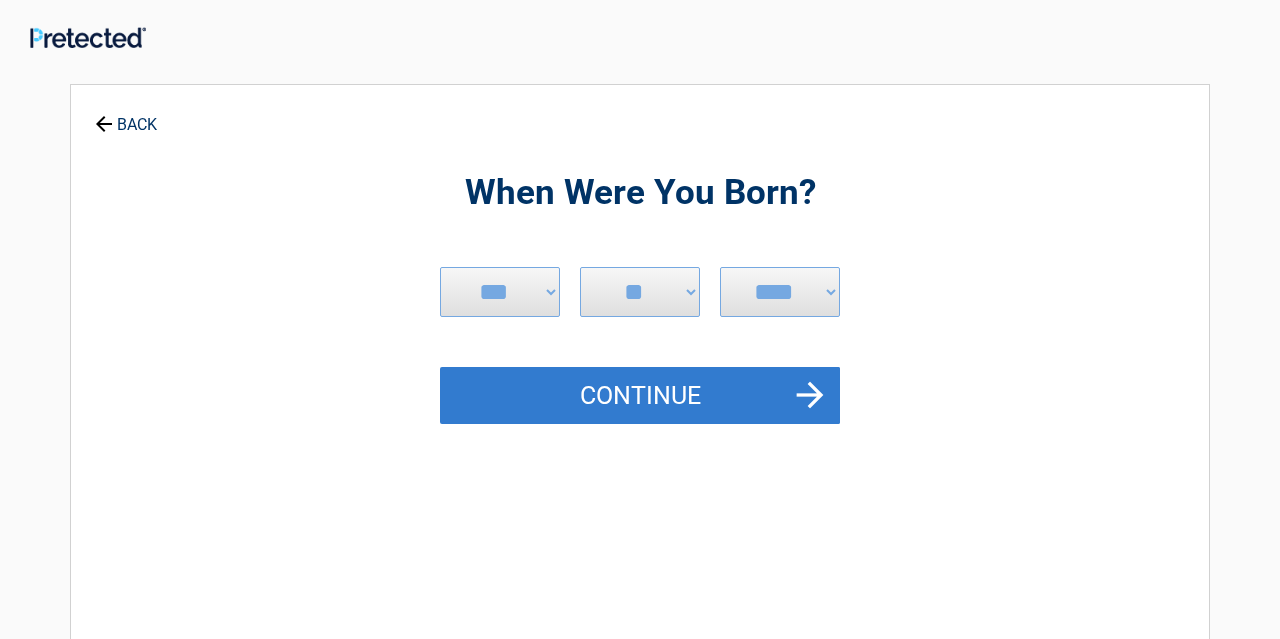 click on "Continue" at bounding box center [640, 396] 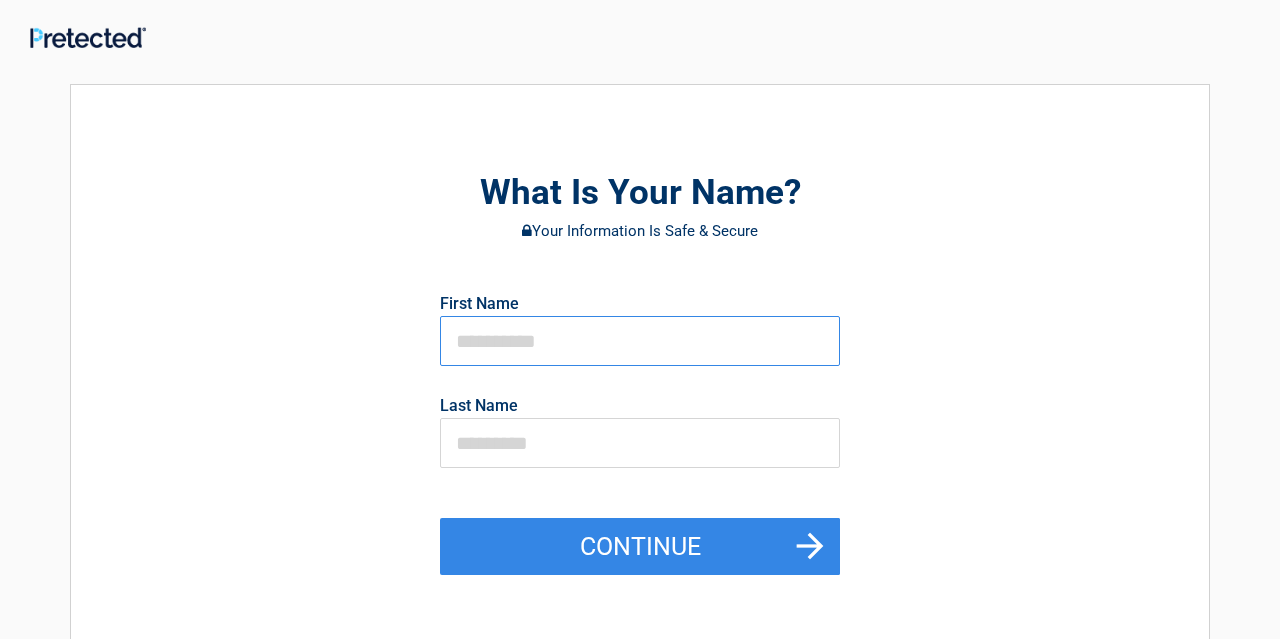click at bounding box center (640, 341) 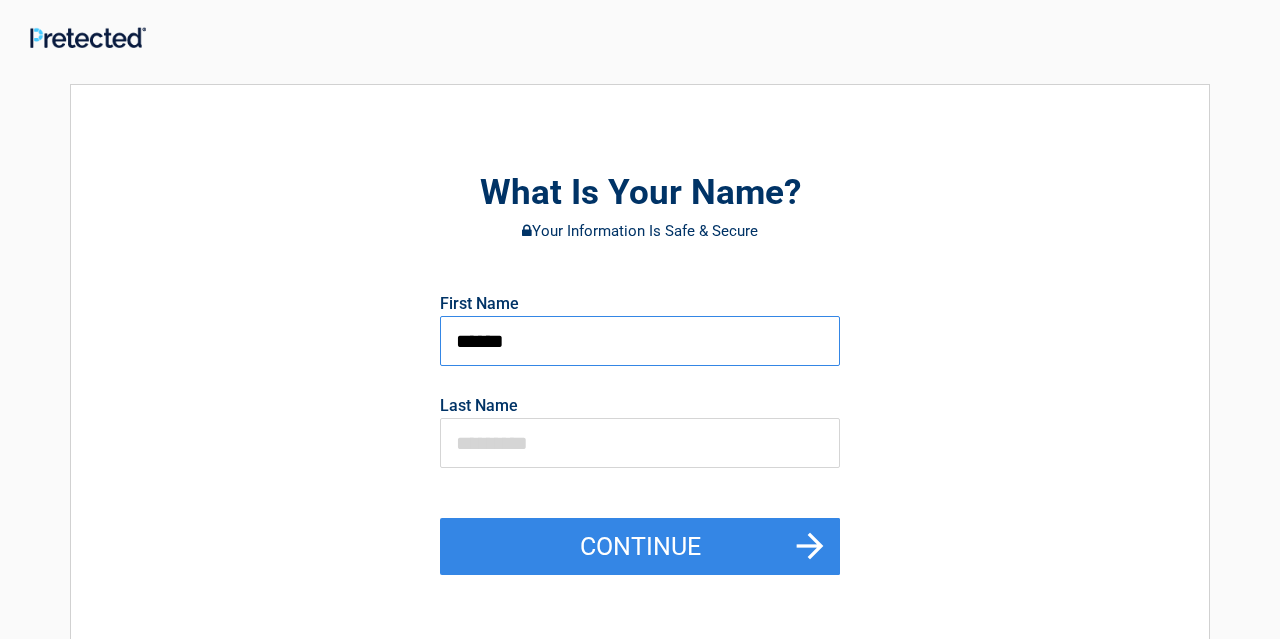type on "******" 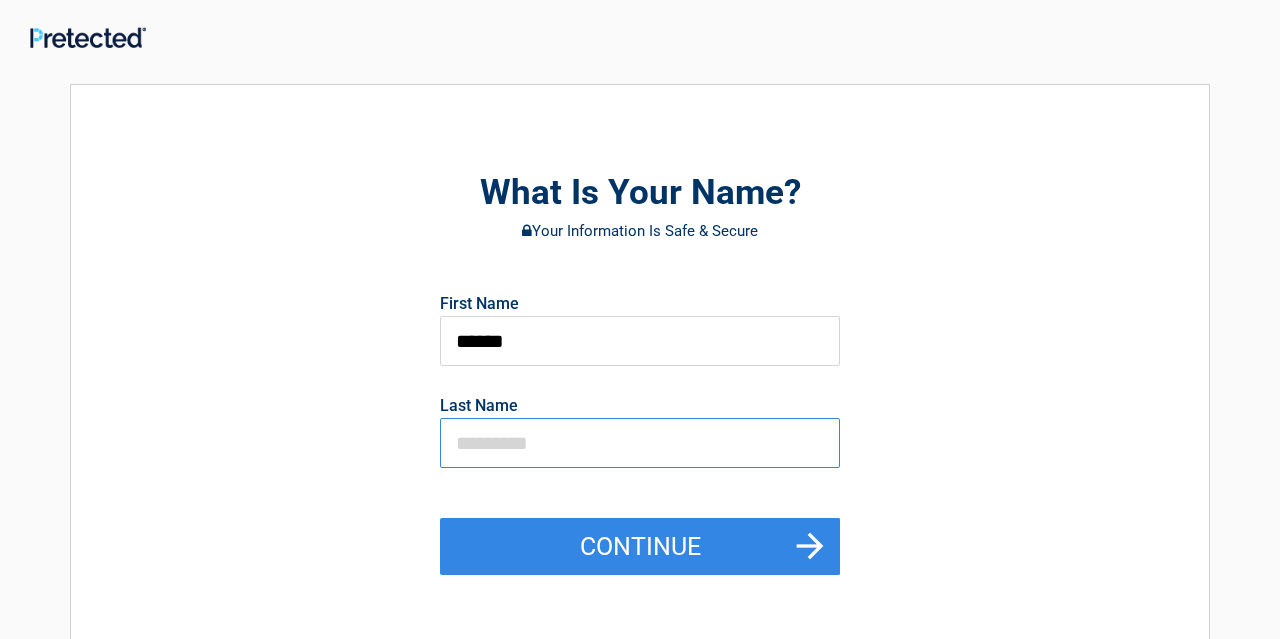 click at bounding box center [640, 443] 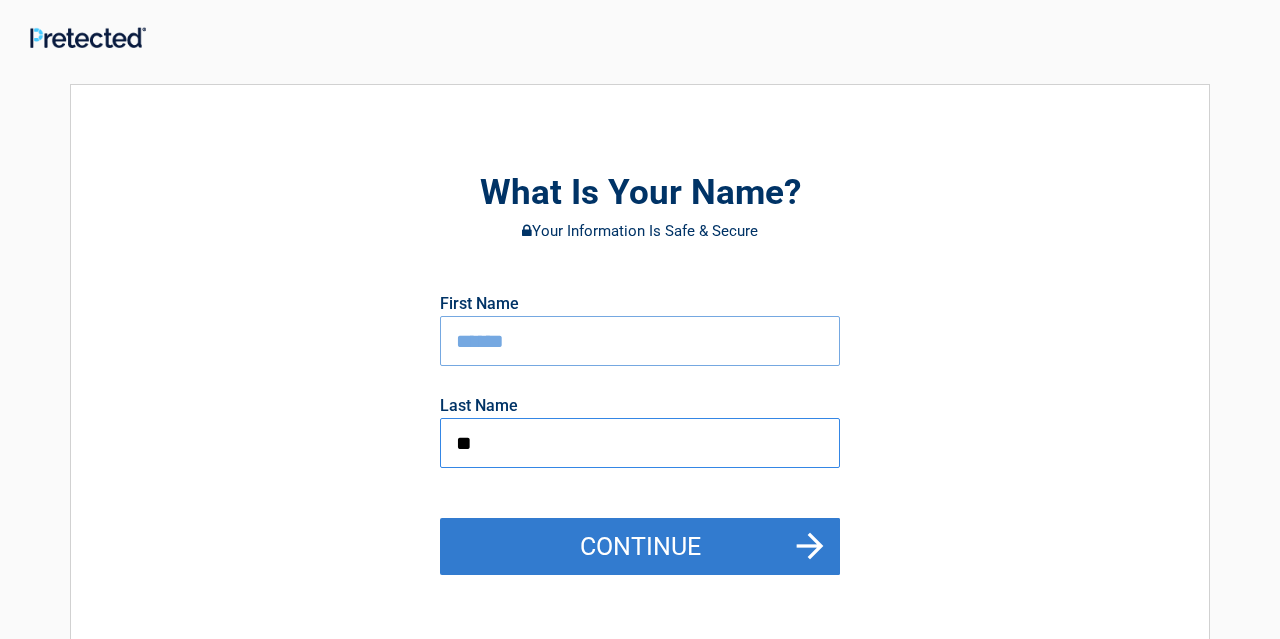 type on "**" 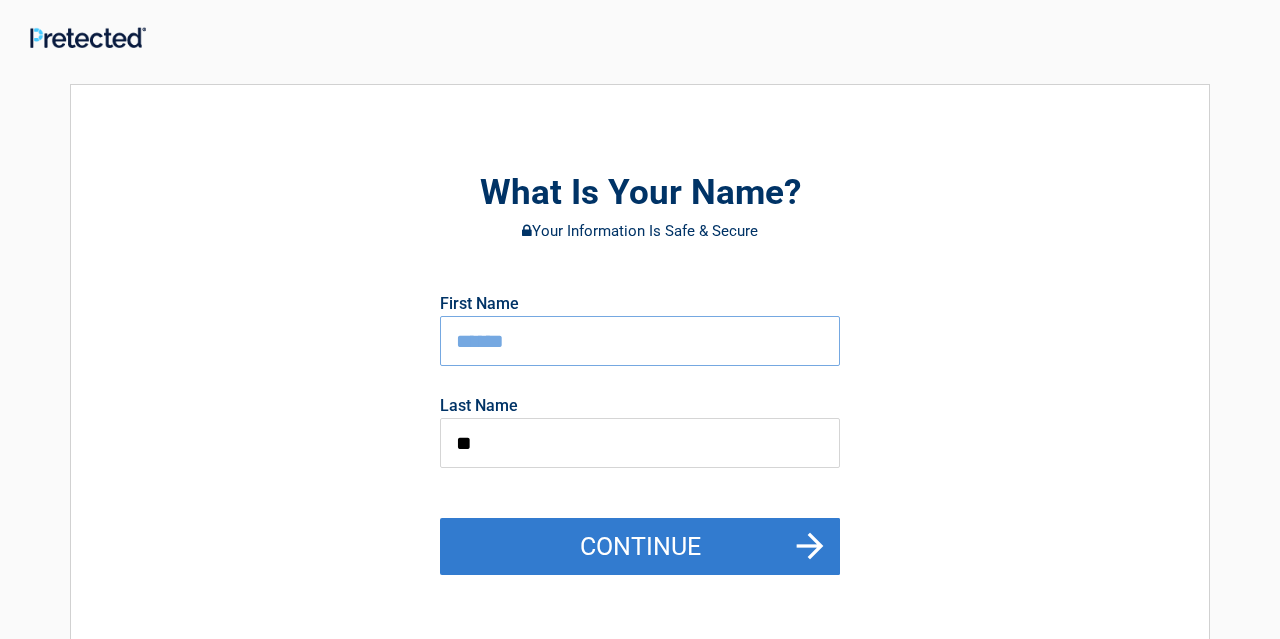 click on "Continue" at bounding box center (640, 547) 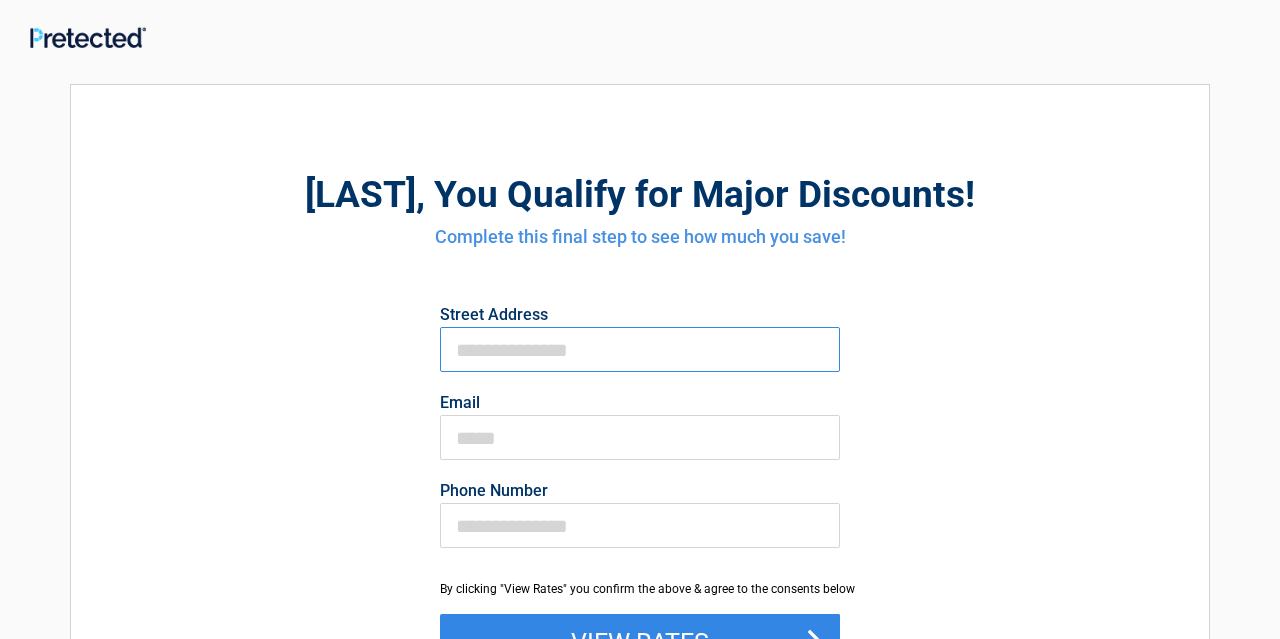 click on "First Name" at bounding box center (640, 349) 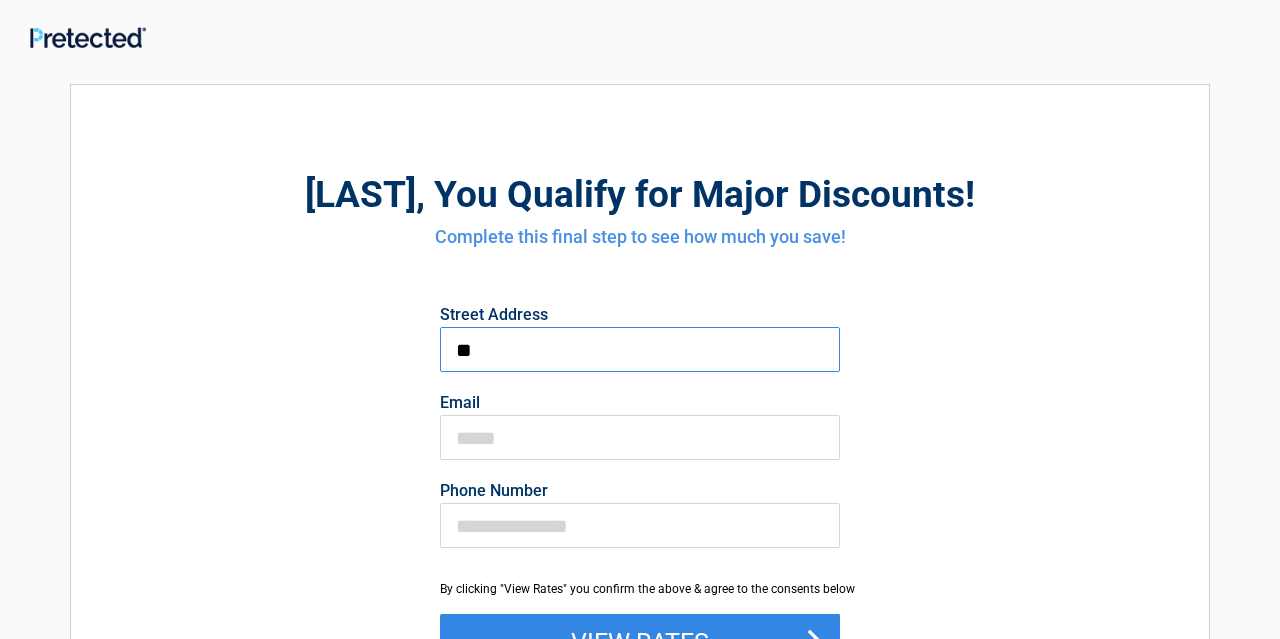 type on "**********" 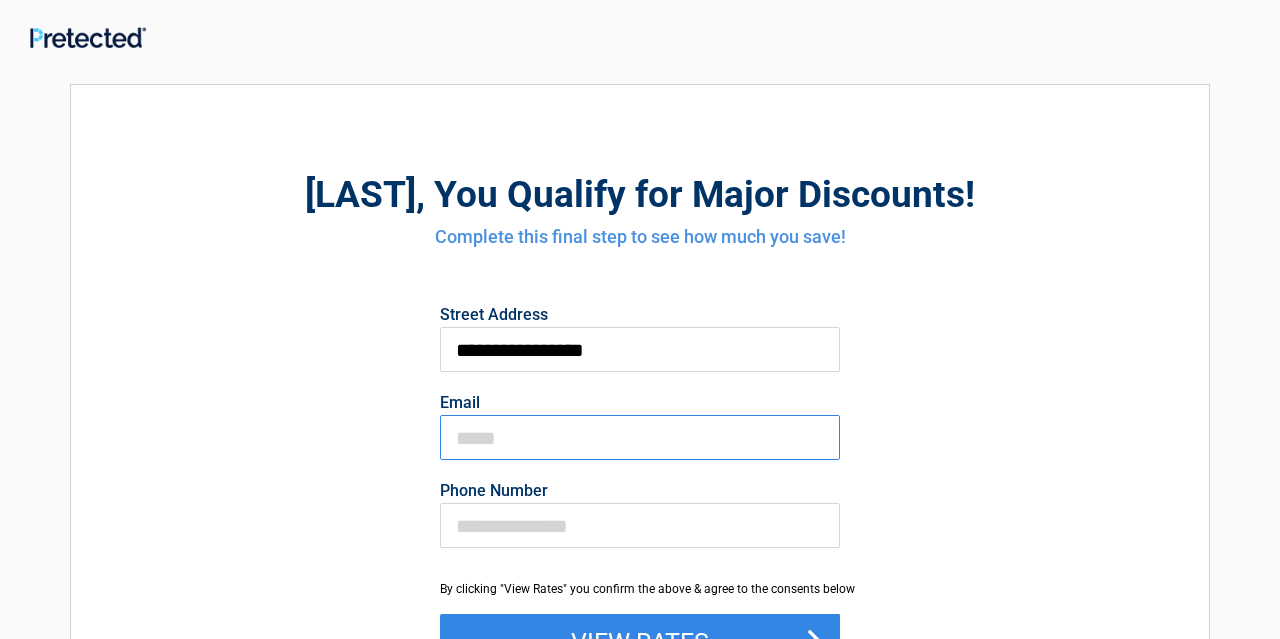 type on "**********" 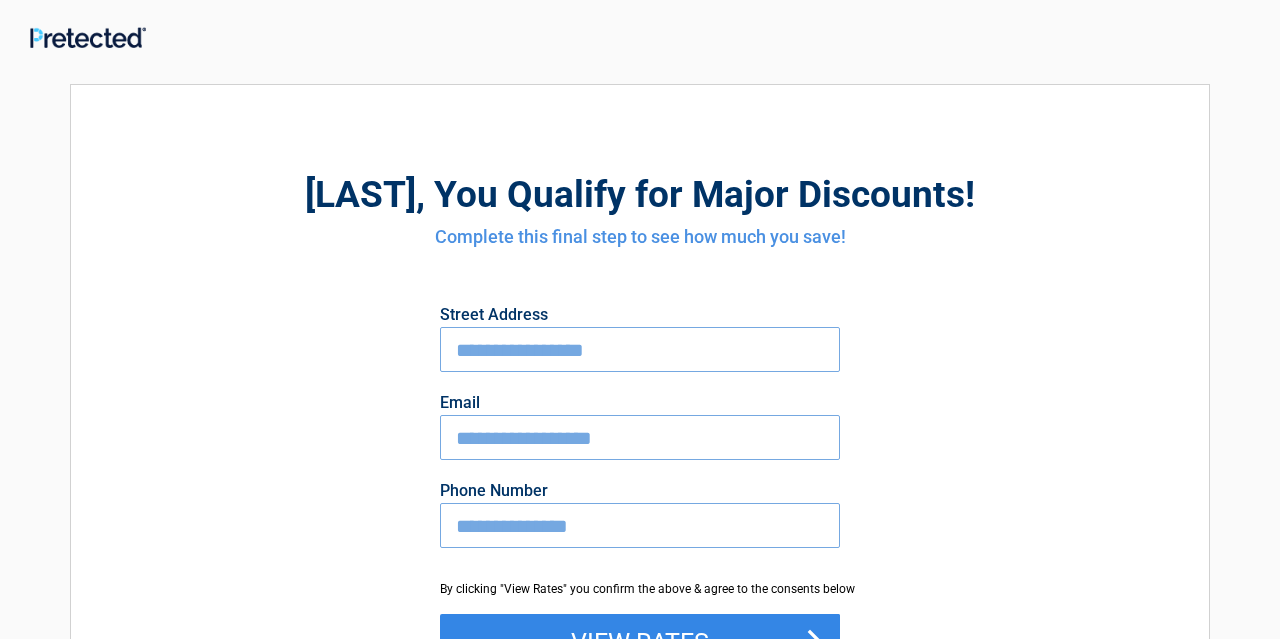 type on "**********" 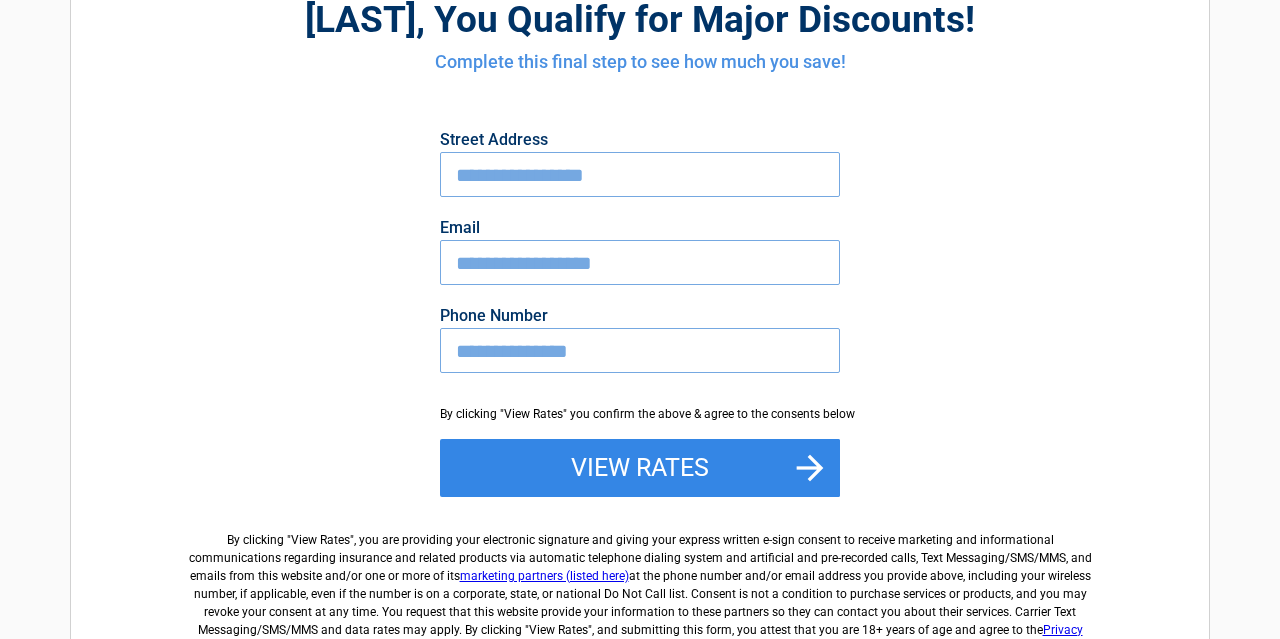 scroll, scrollTop: 182, scrollLeft: 0, axis: vertical 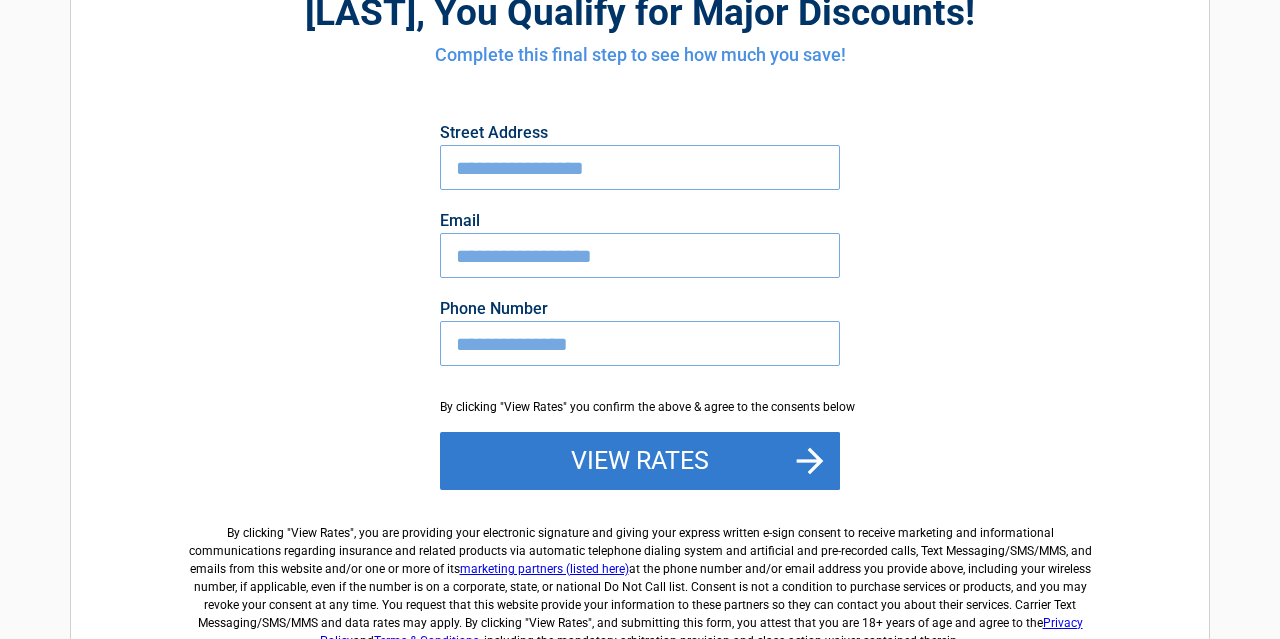 click on "View Rates" at bounding box center [640, 461] 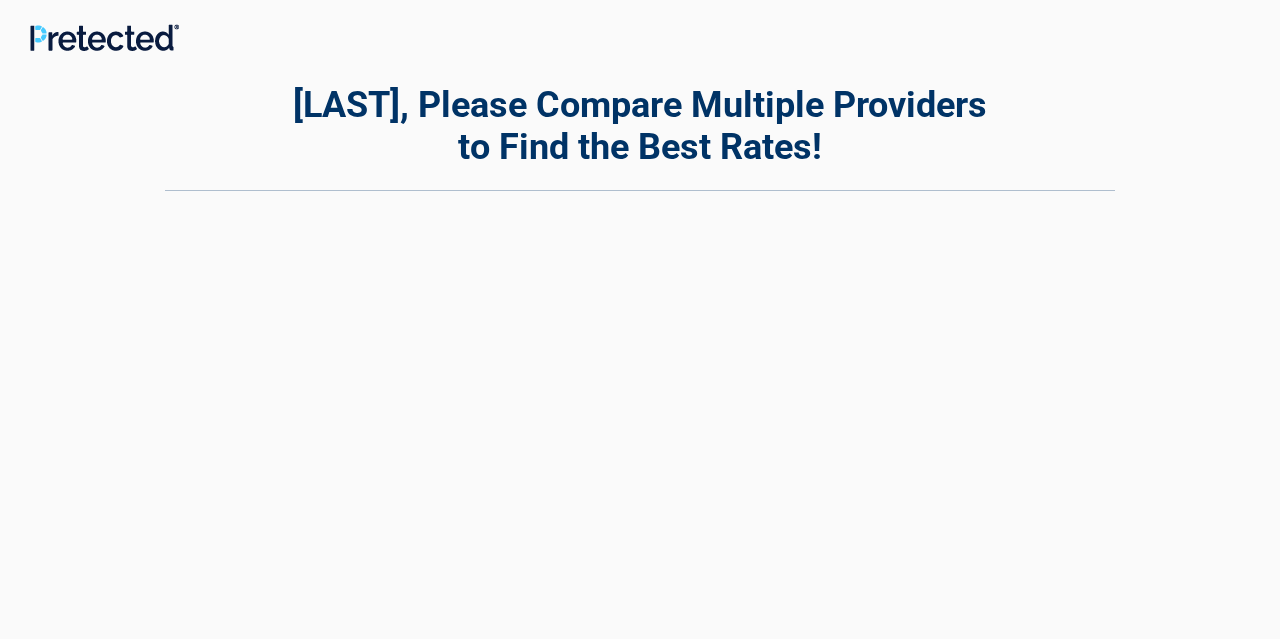 scroll, scrollTop: 0, scrollLeft: 0, axis: both 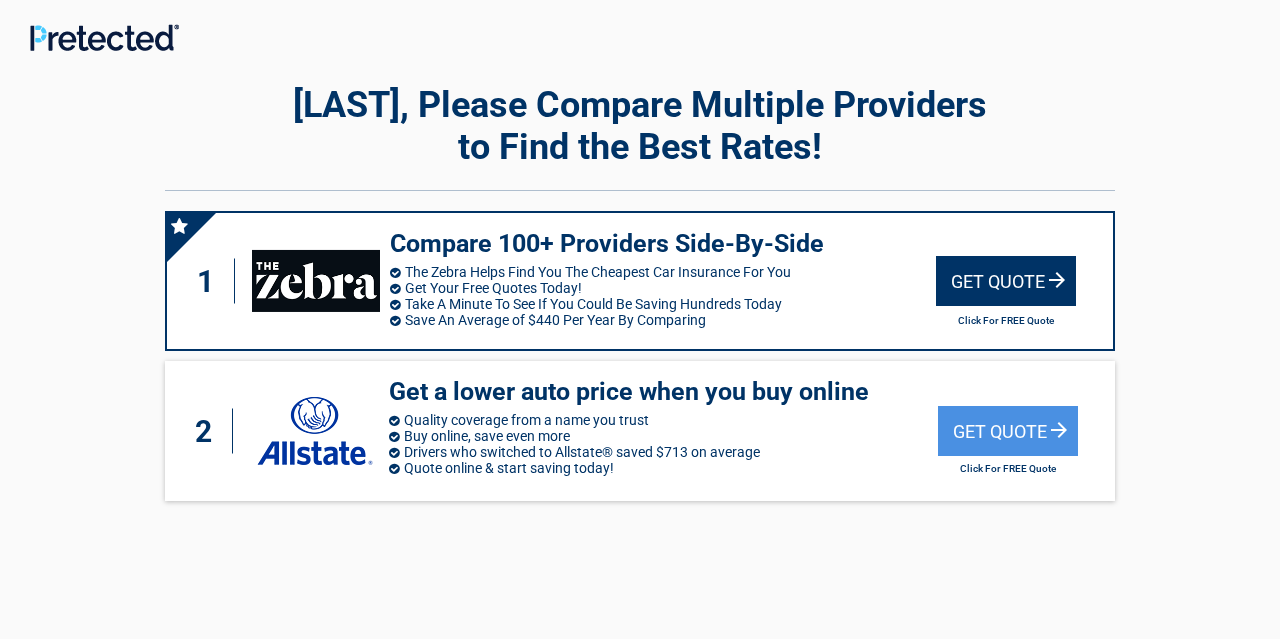 click on "Get Quote" at bounding box center [1006, 281] 